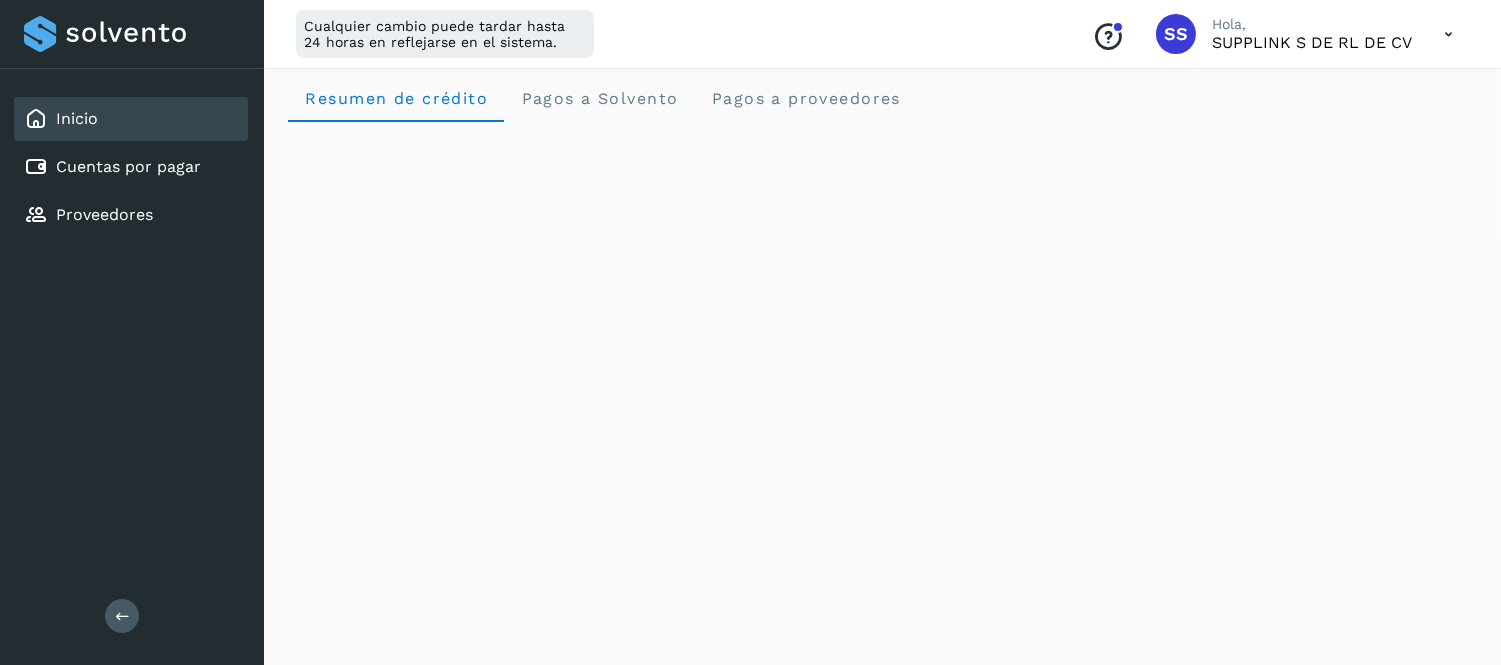 scroll, scrollTop: 0, scrollLeft: 0, axis: both 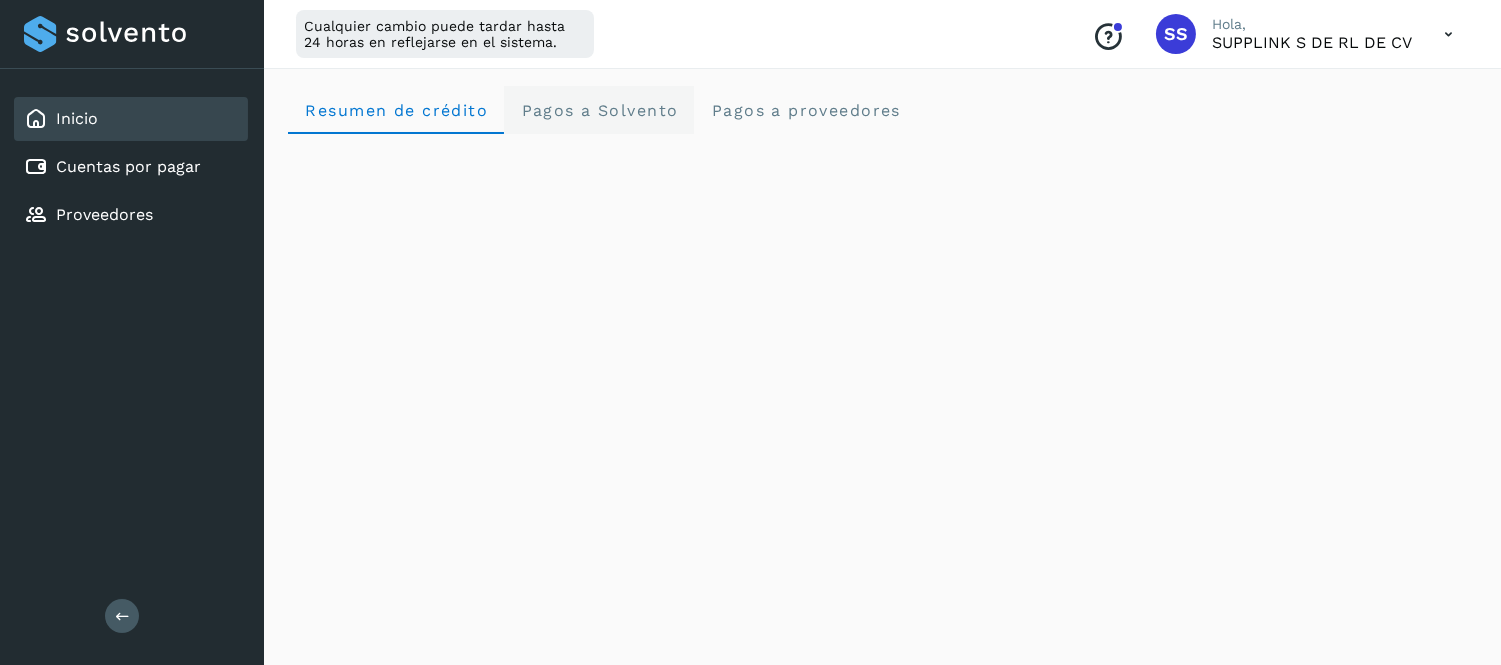 click on "Pagos a Solvento" 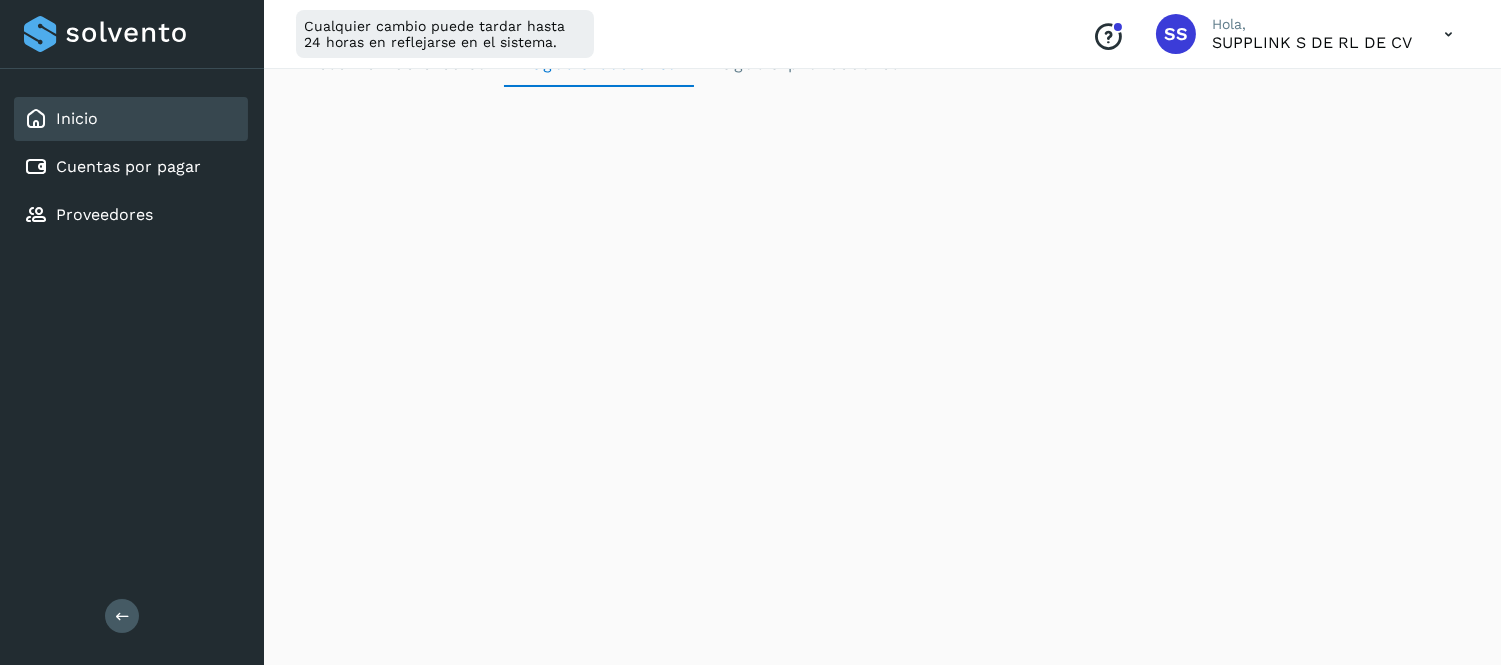 scroll, scrollTop: 0, scrollLeft: 0, axis: both 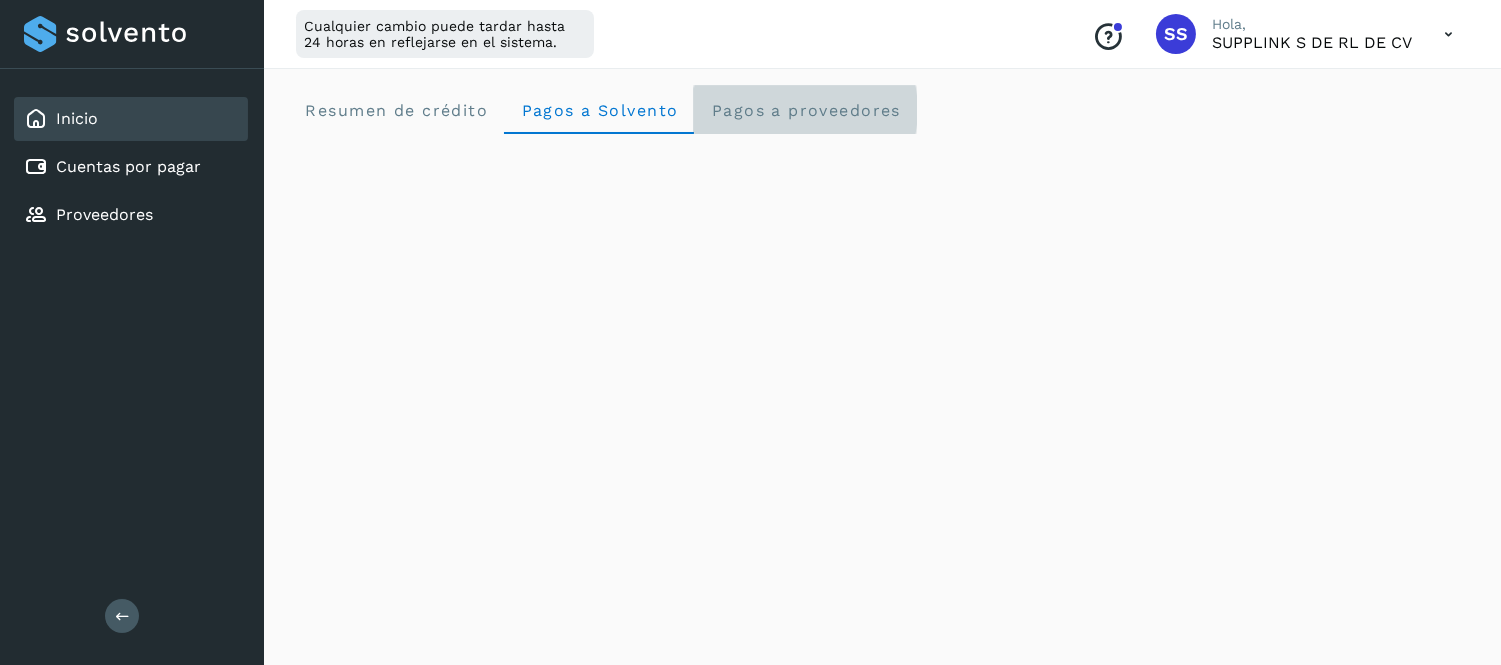 click on "Pagos a proveedores" 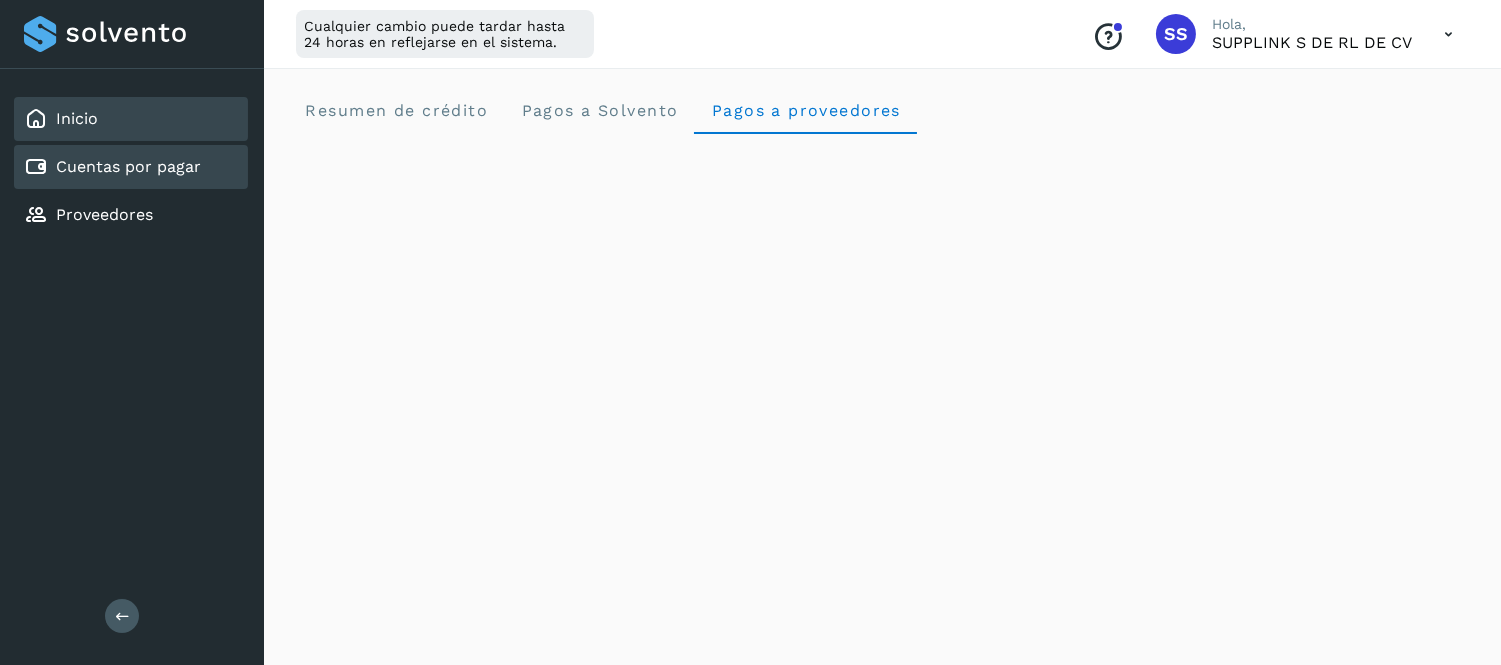 click on "Cuentas por pagar" at bounding box center (112, 167) 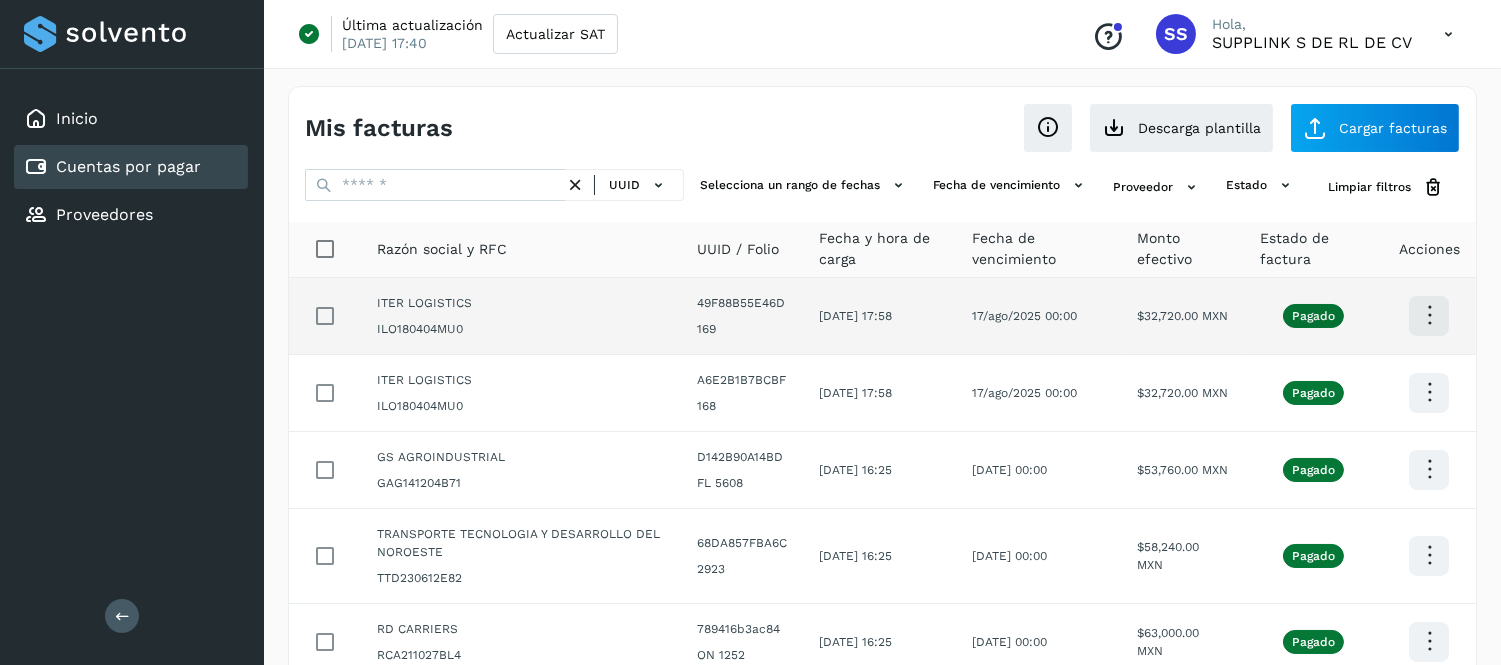 click at bounding box center [1429, 315] 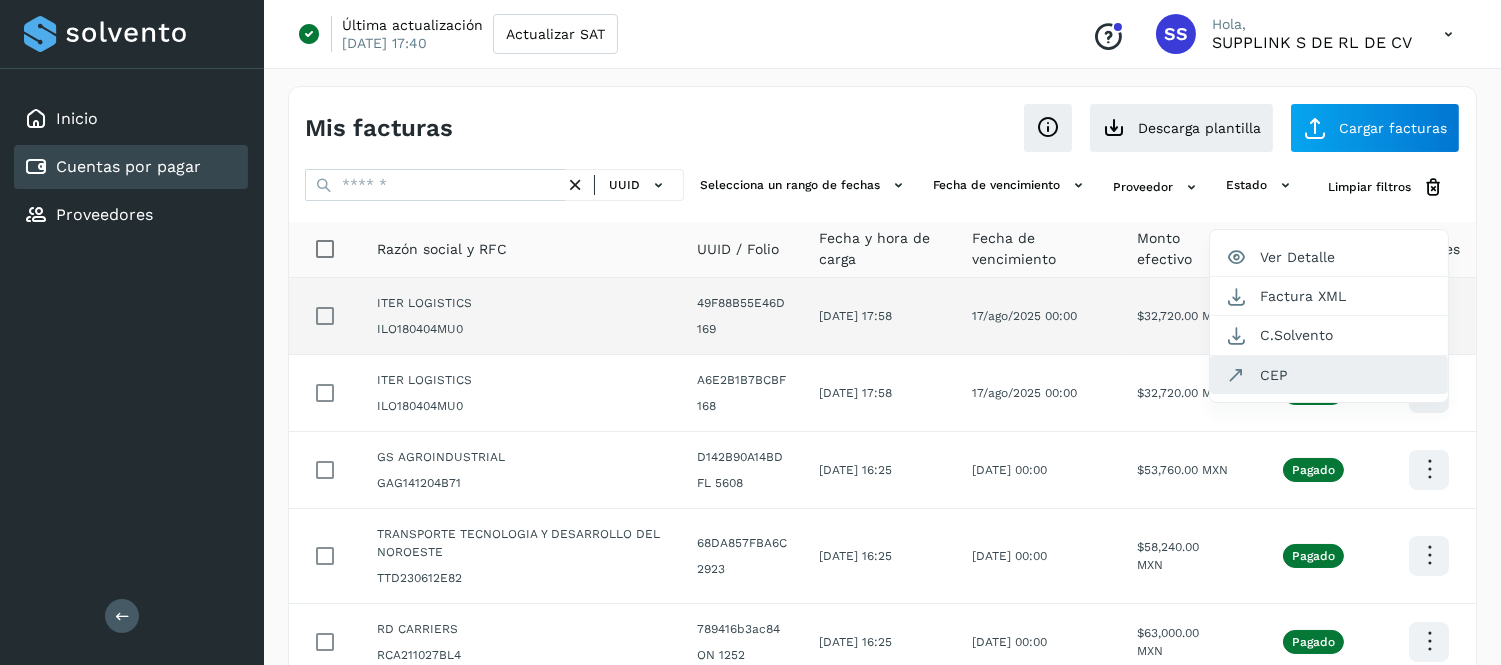 click on "CEP" 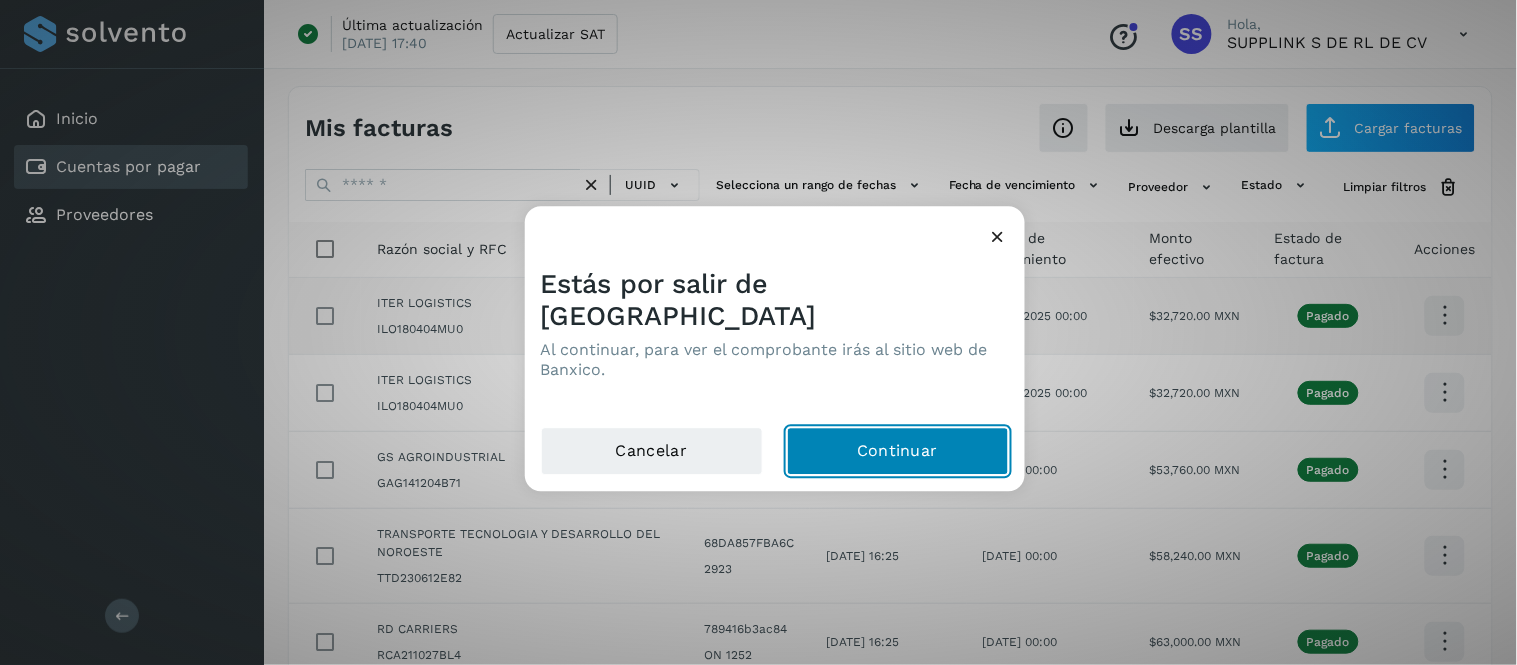click on "Continuar" 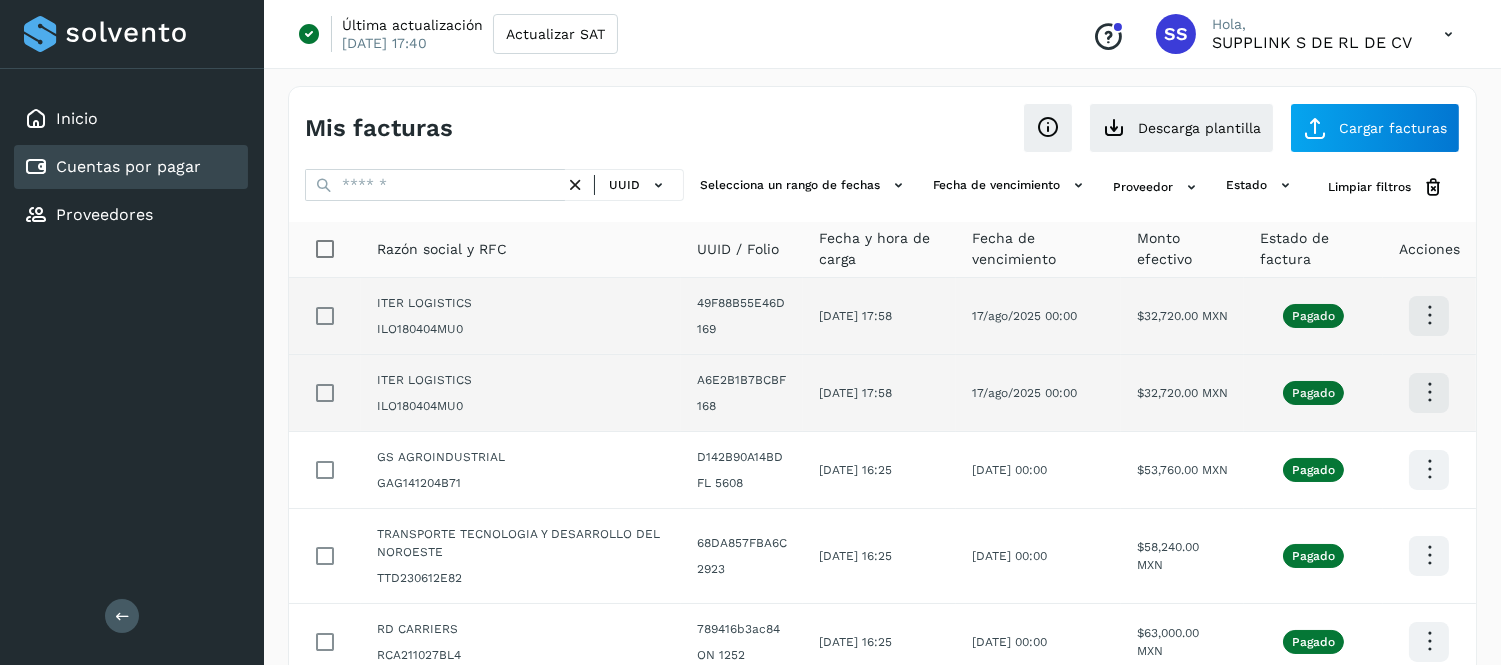 click at bounding box center (1429, 315) 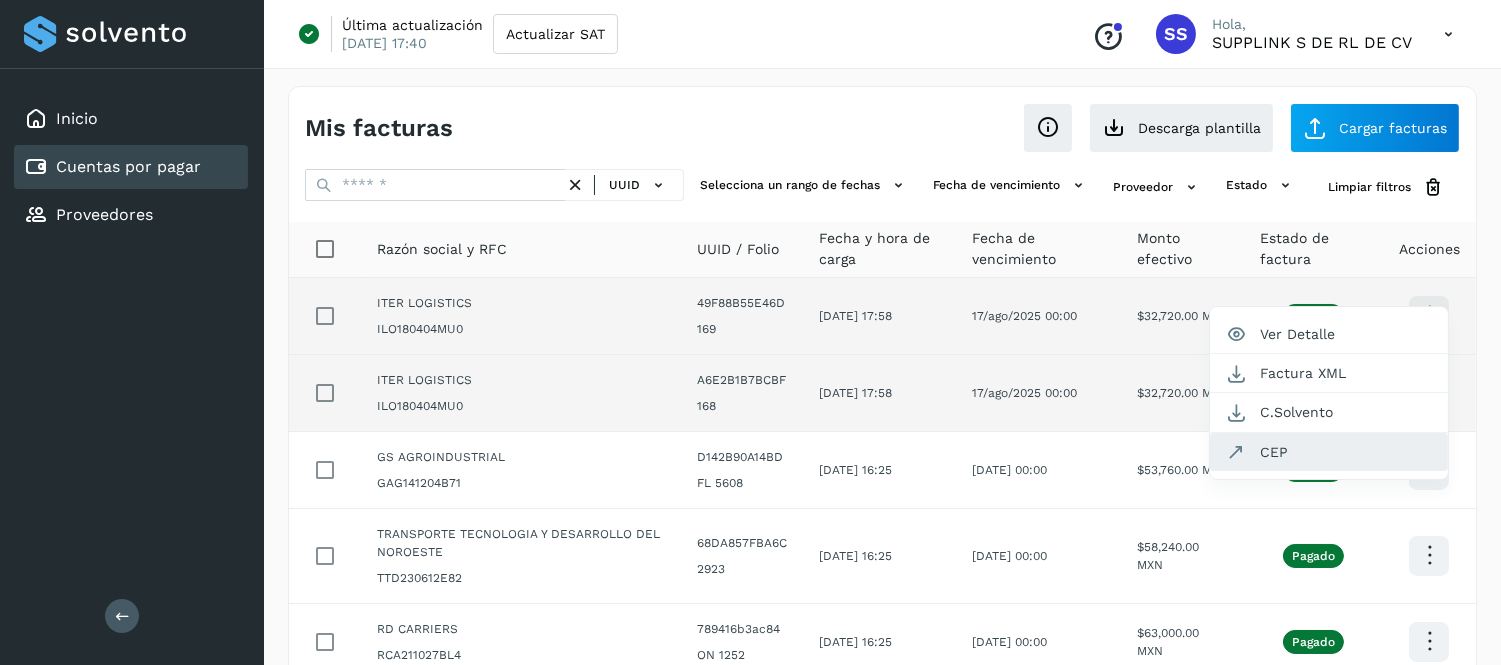 click on "CEP" 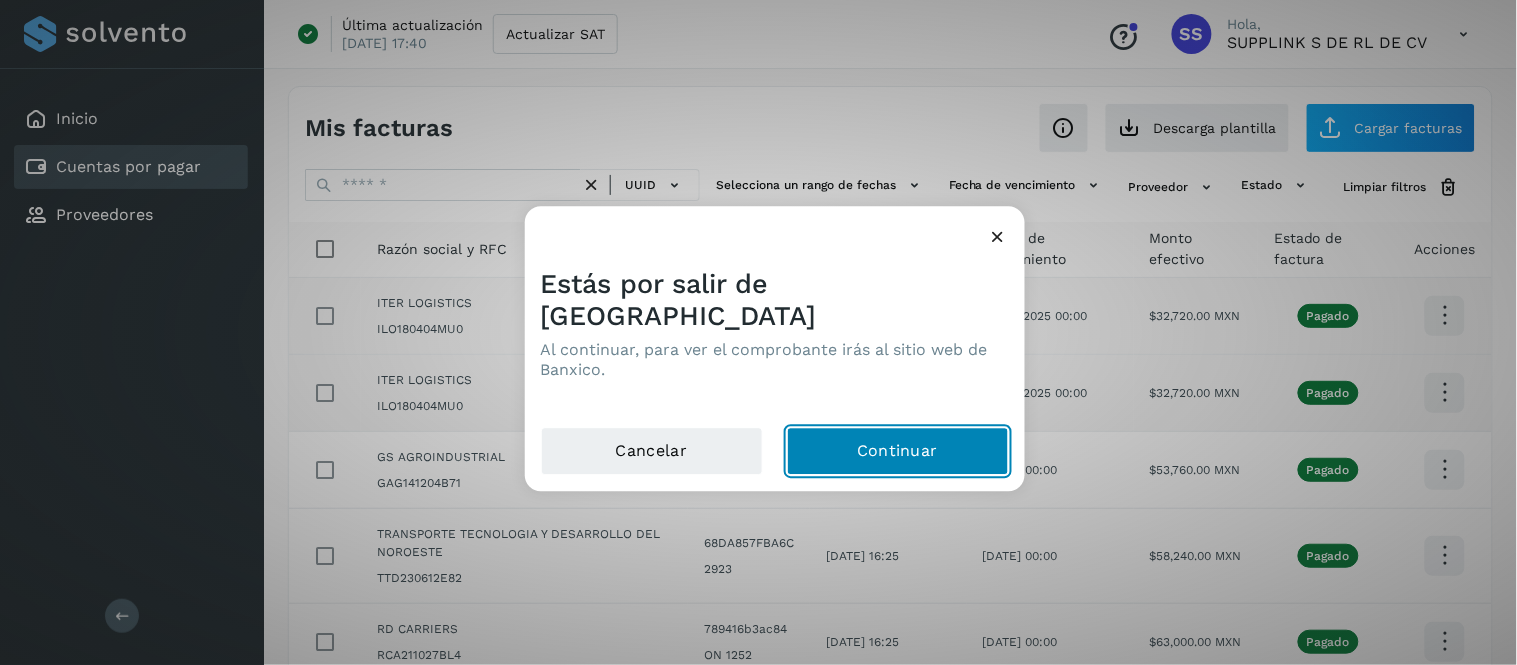 click on "Continuar" 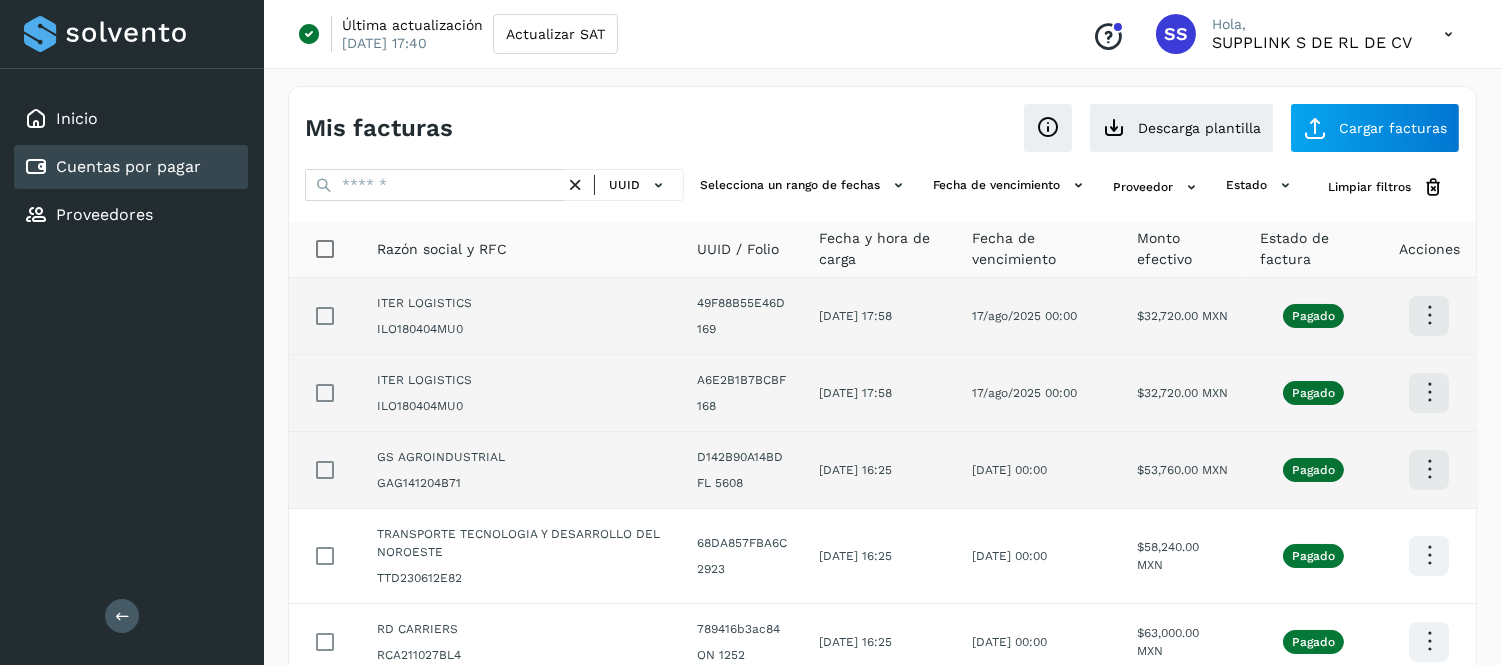 click at bounding box center (1429, 315) 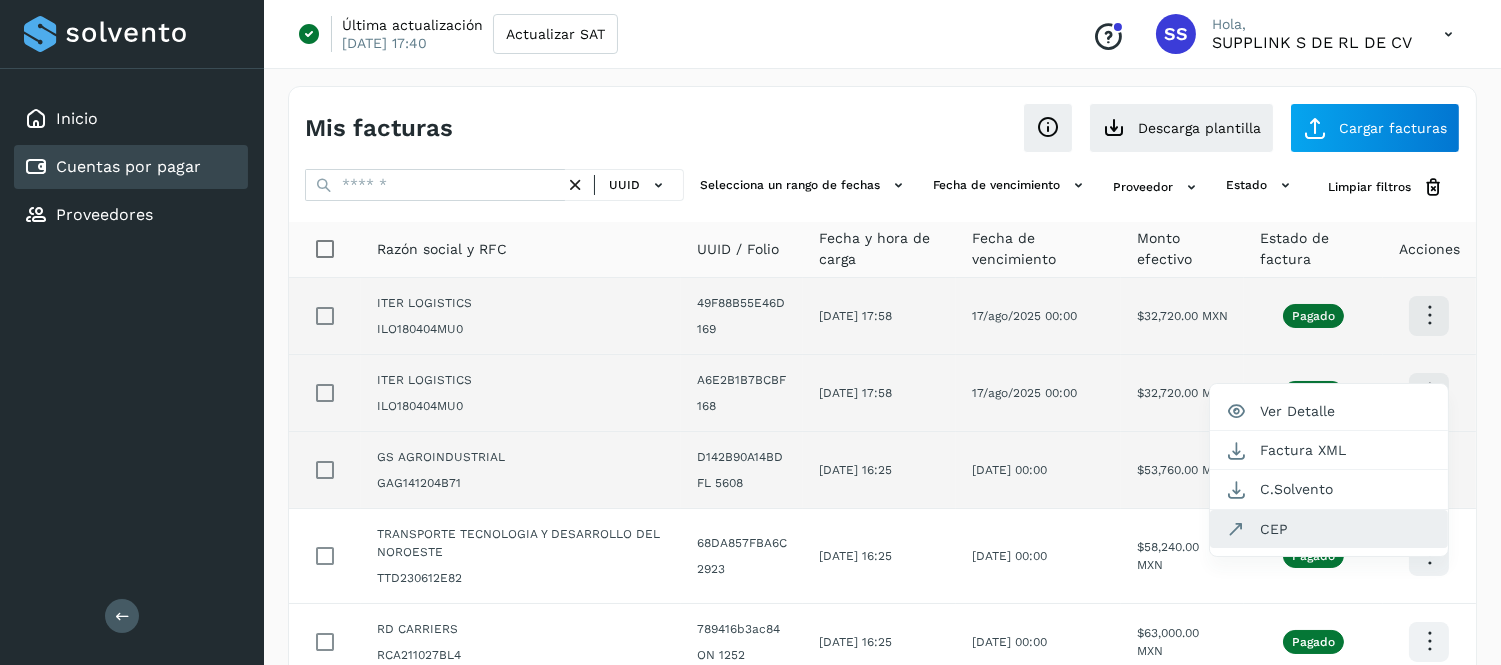 click on "CEP" 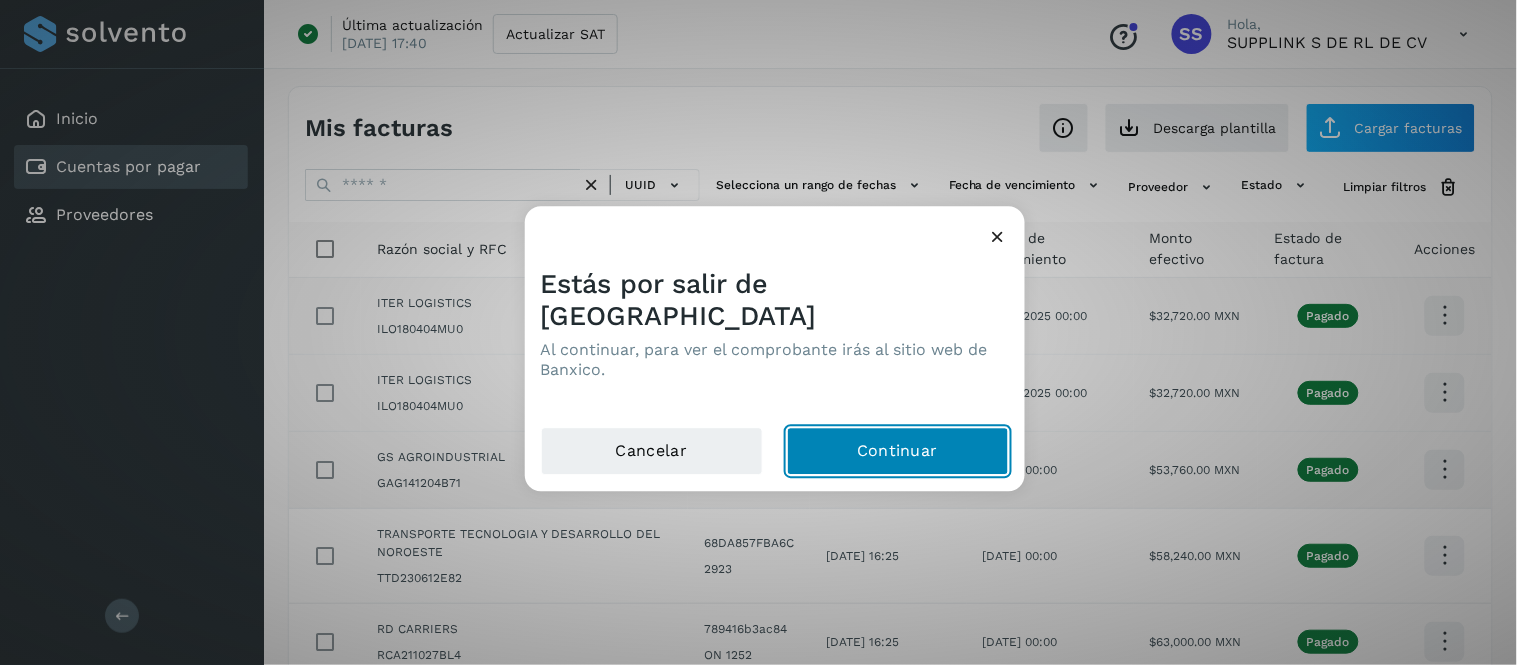 click on "Continuar" 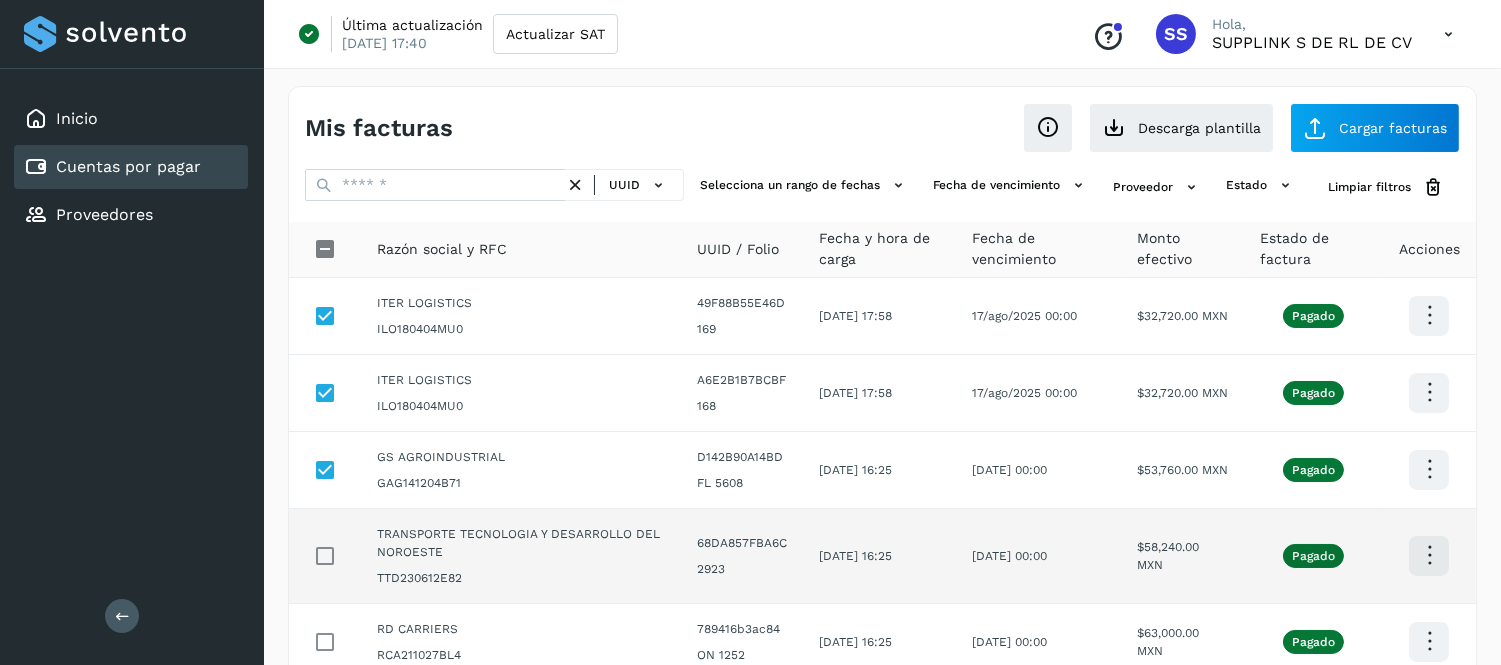 click at bounding box center (1429, 315) 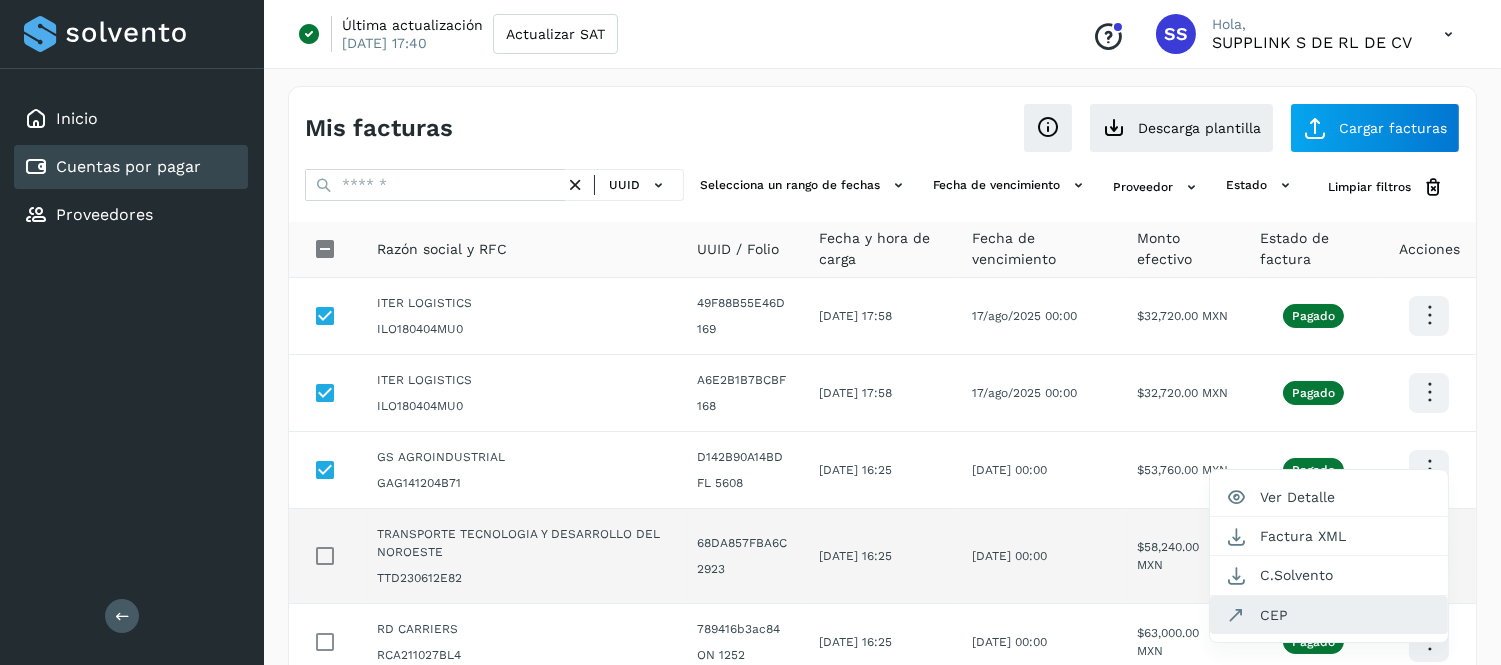 click on "CEP" 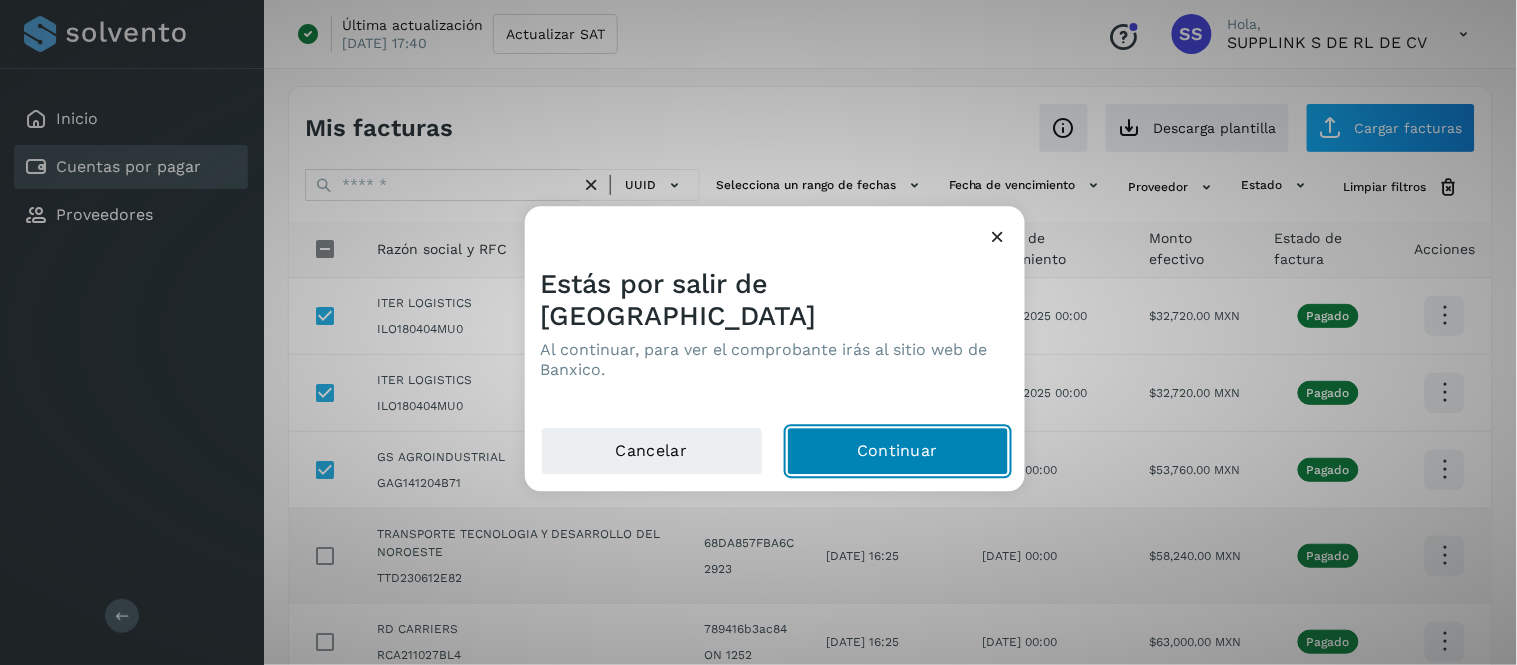 click on "Continuar" 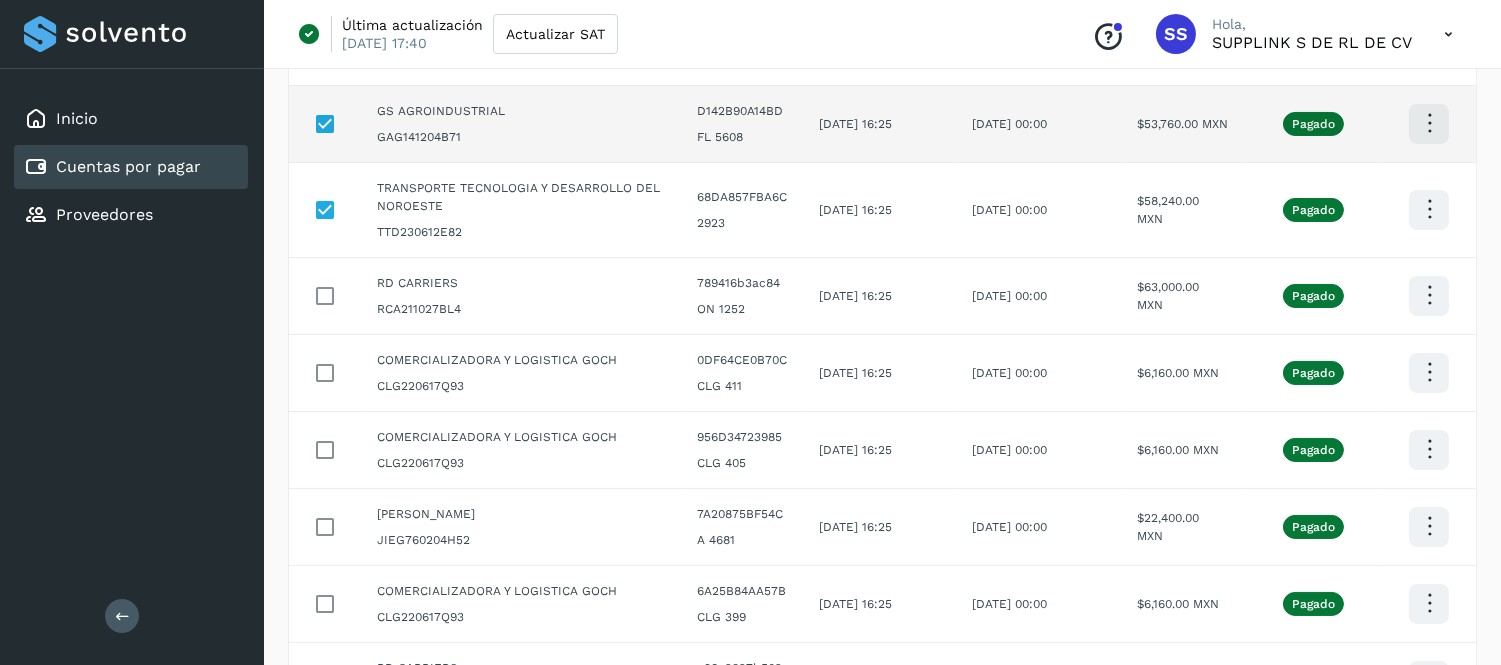 scroll, scrollTop: 370, scrollLeft: 0, axis: vertical 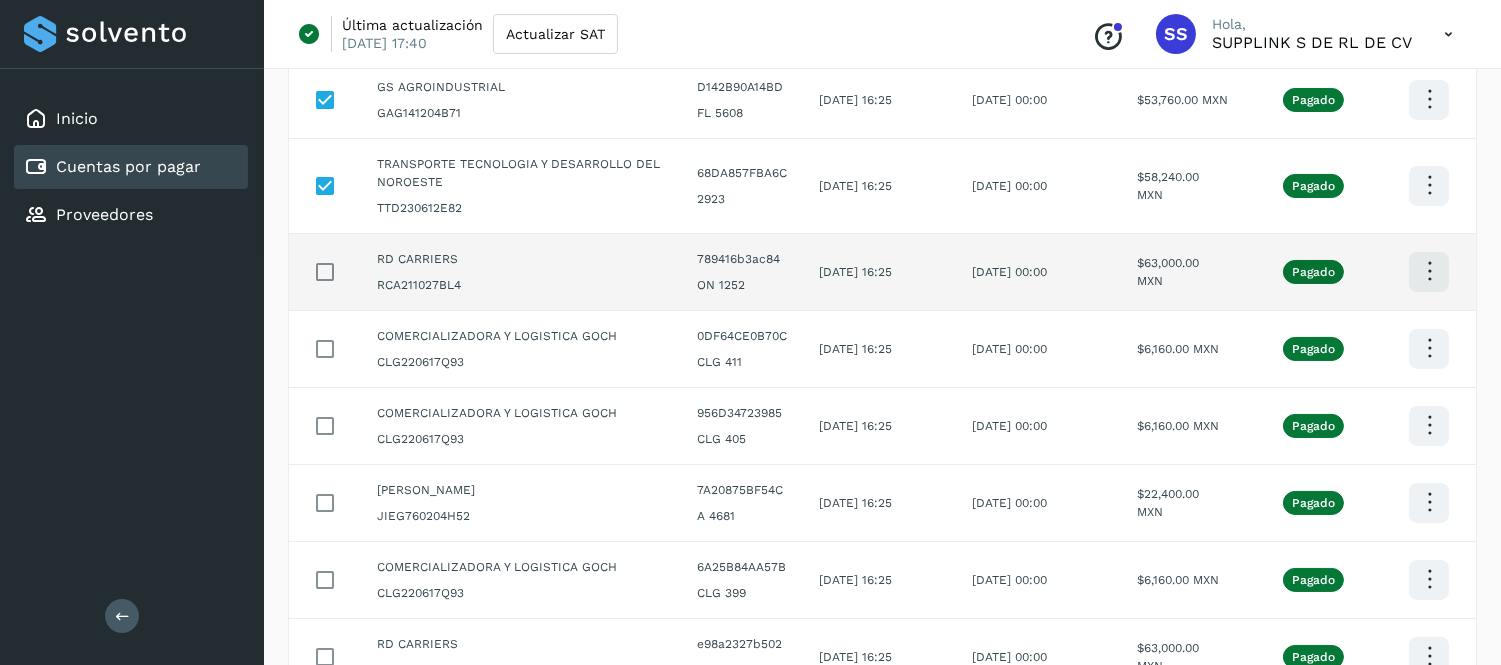 click at bounding box center (1429, -55) 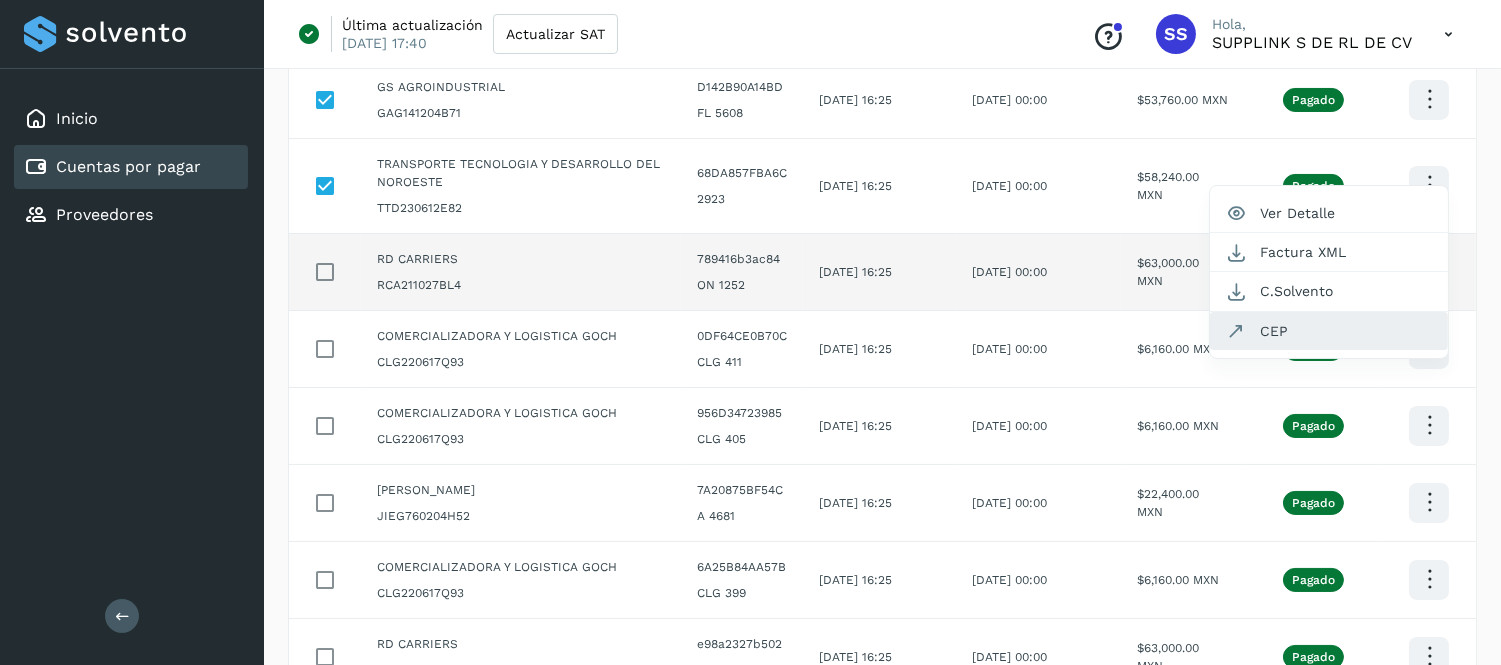 click on "CEP" 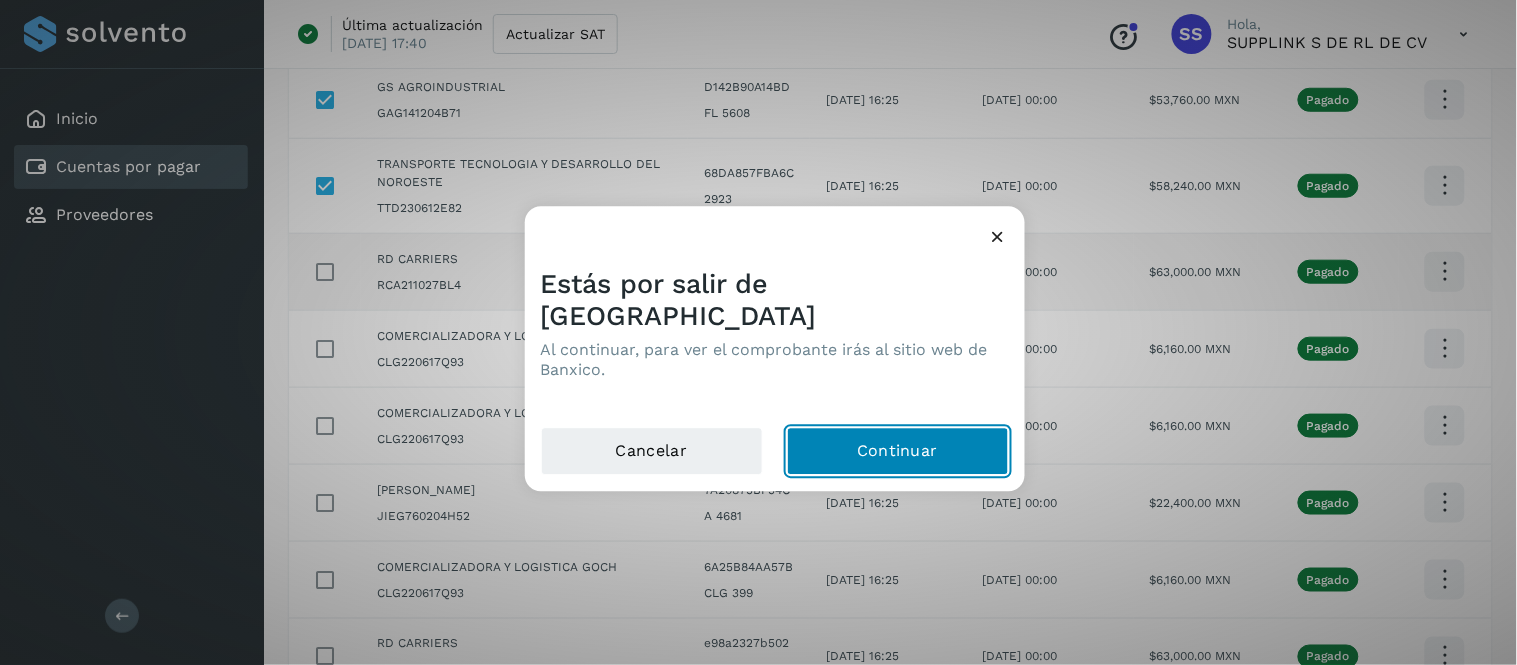 click on "Continuar" 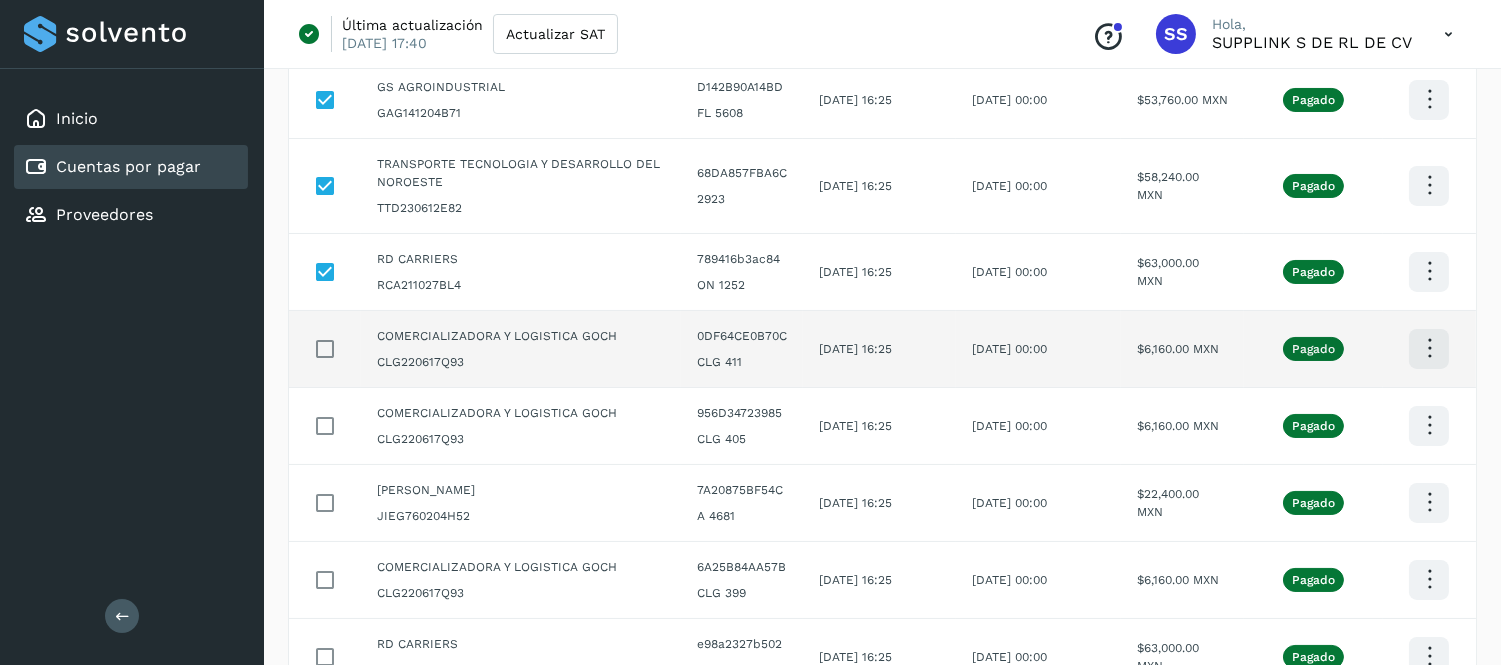 click at bounding box center [1429, -55] 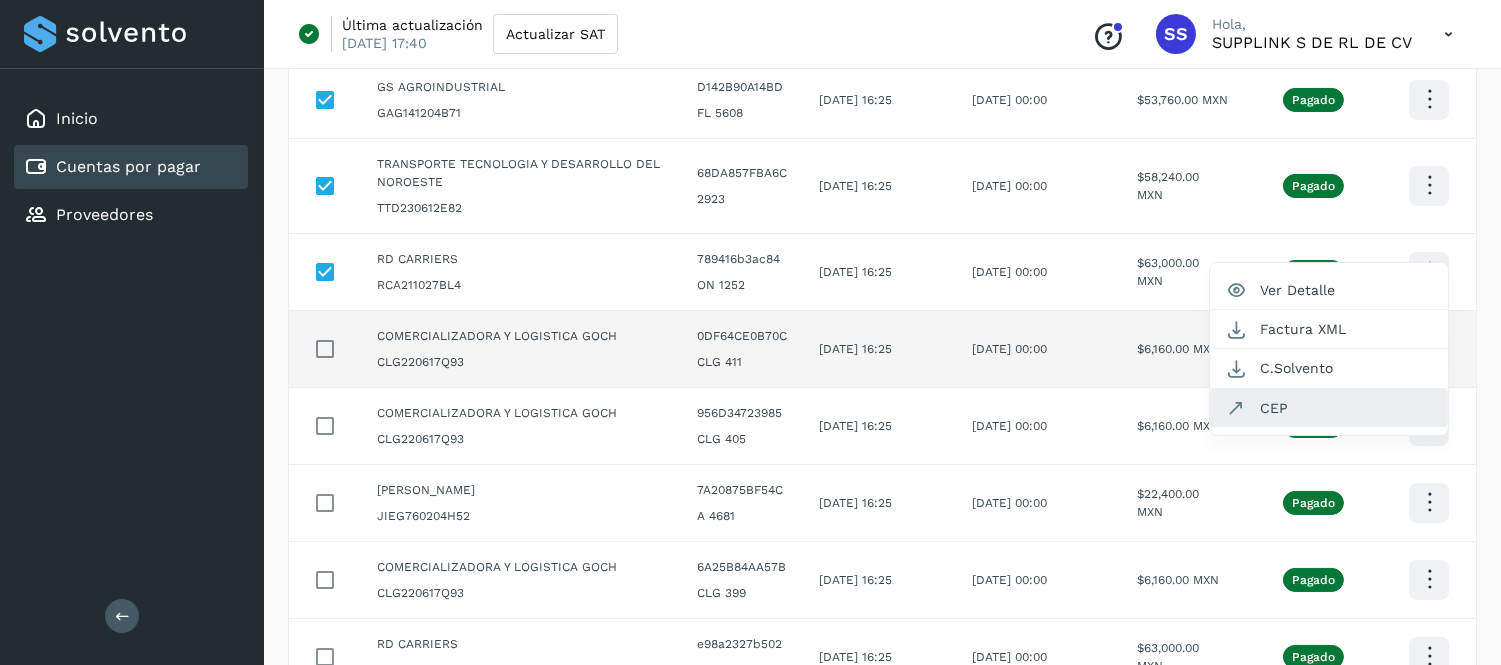 click on "CEP" 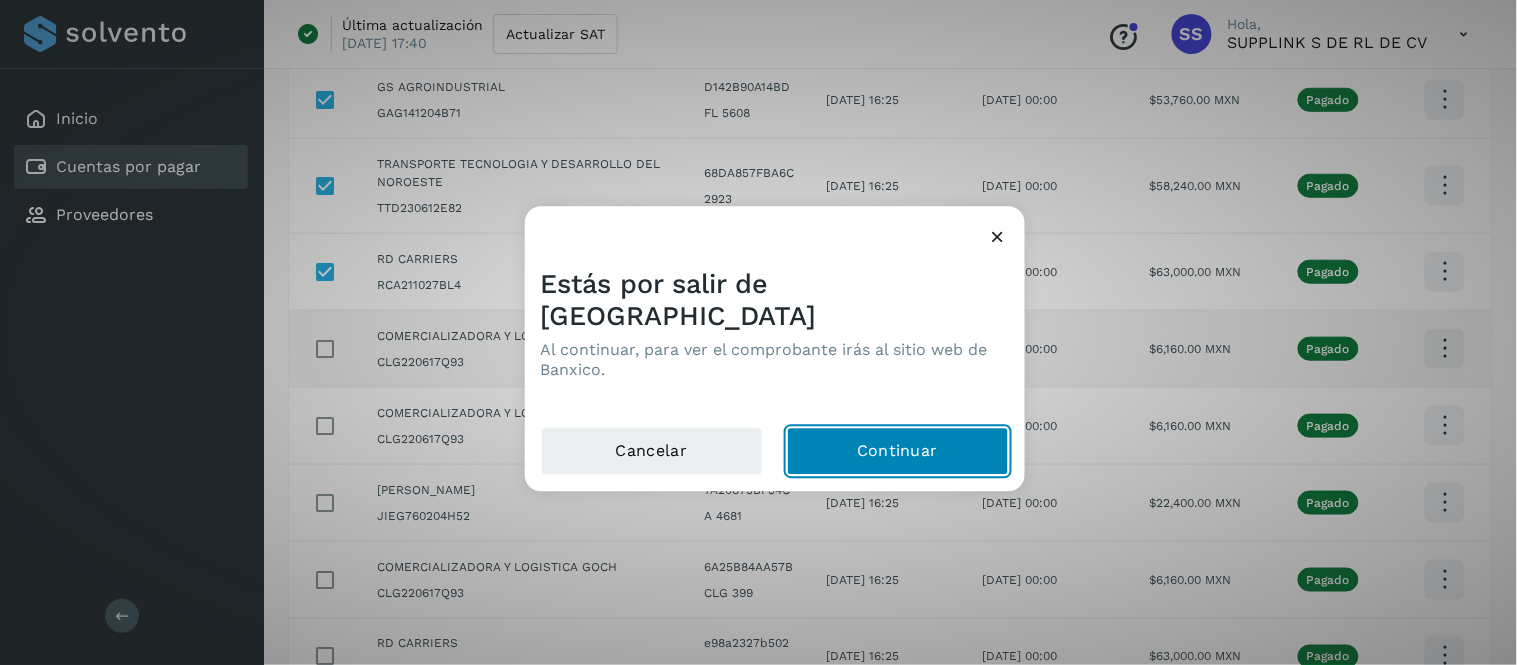 click on "Continuar" 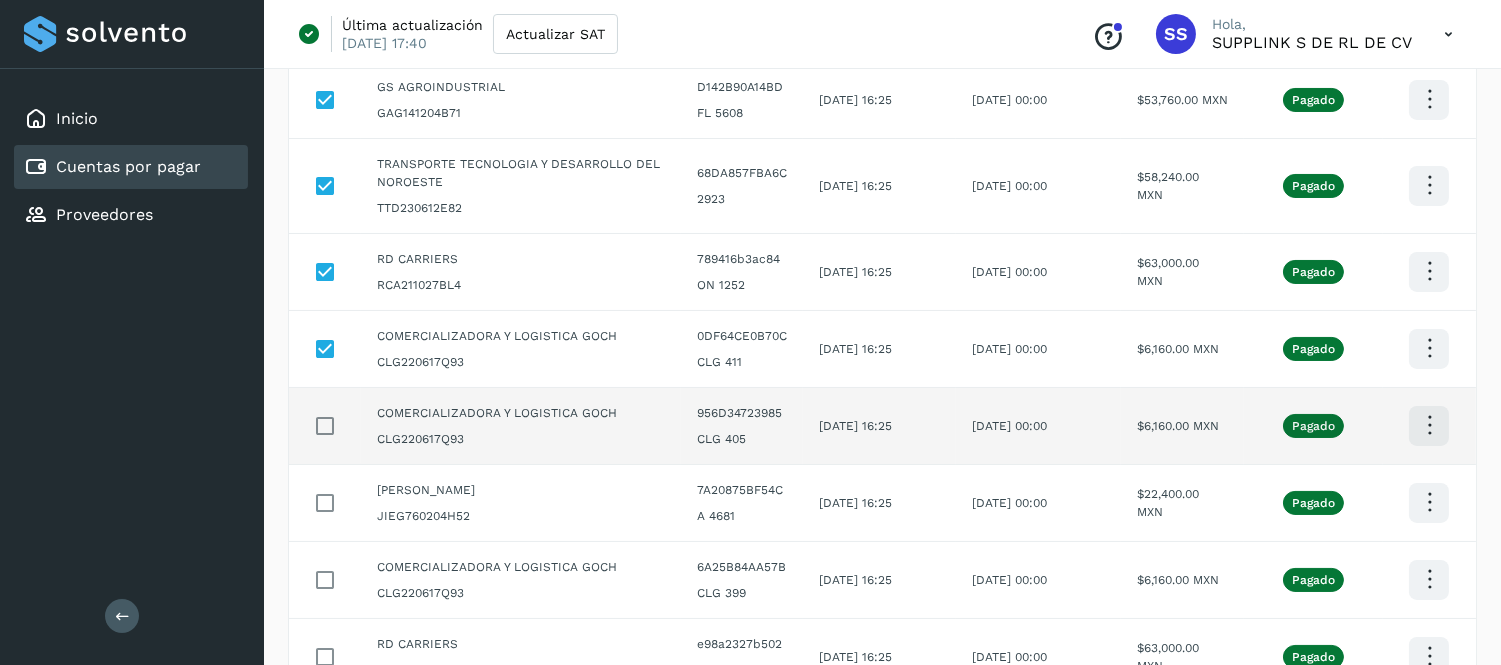 click at bounding box center (1429, -55) 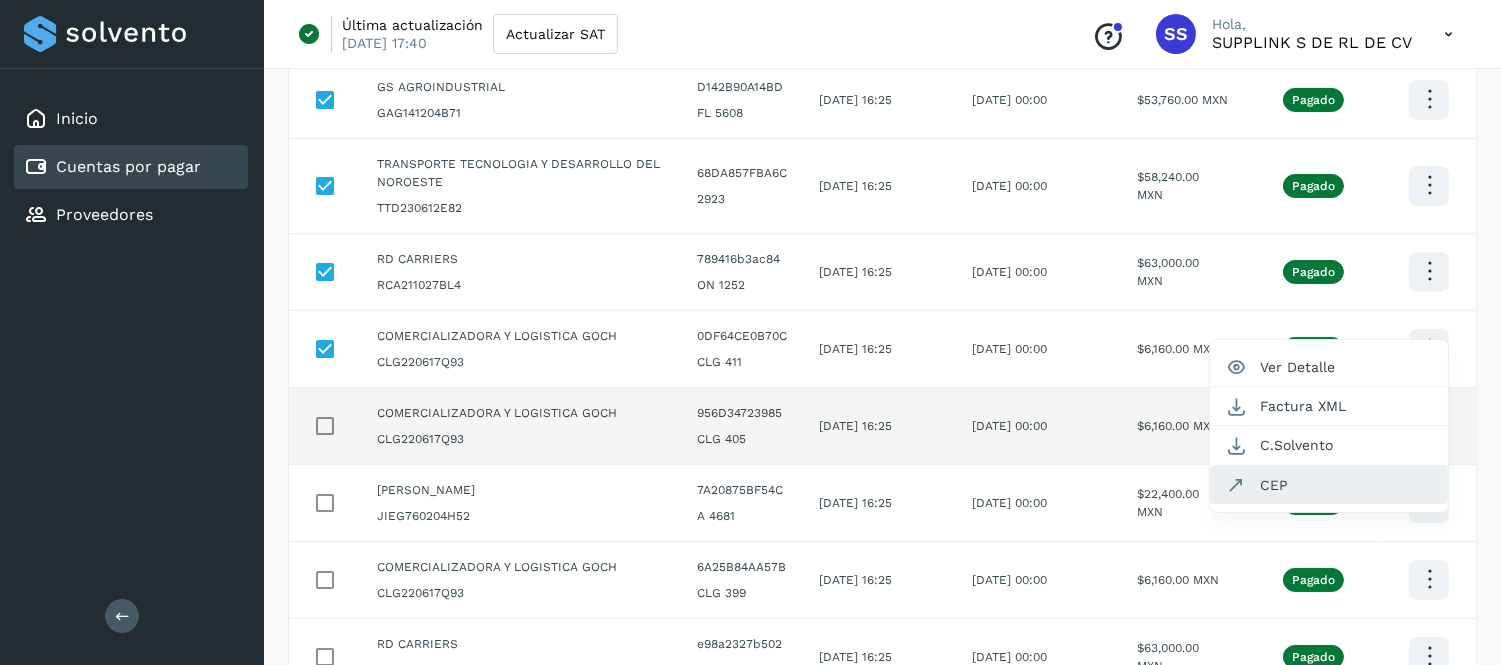 click on "CEP" 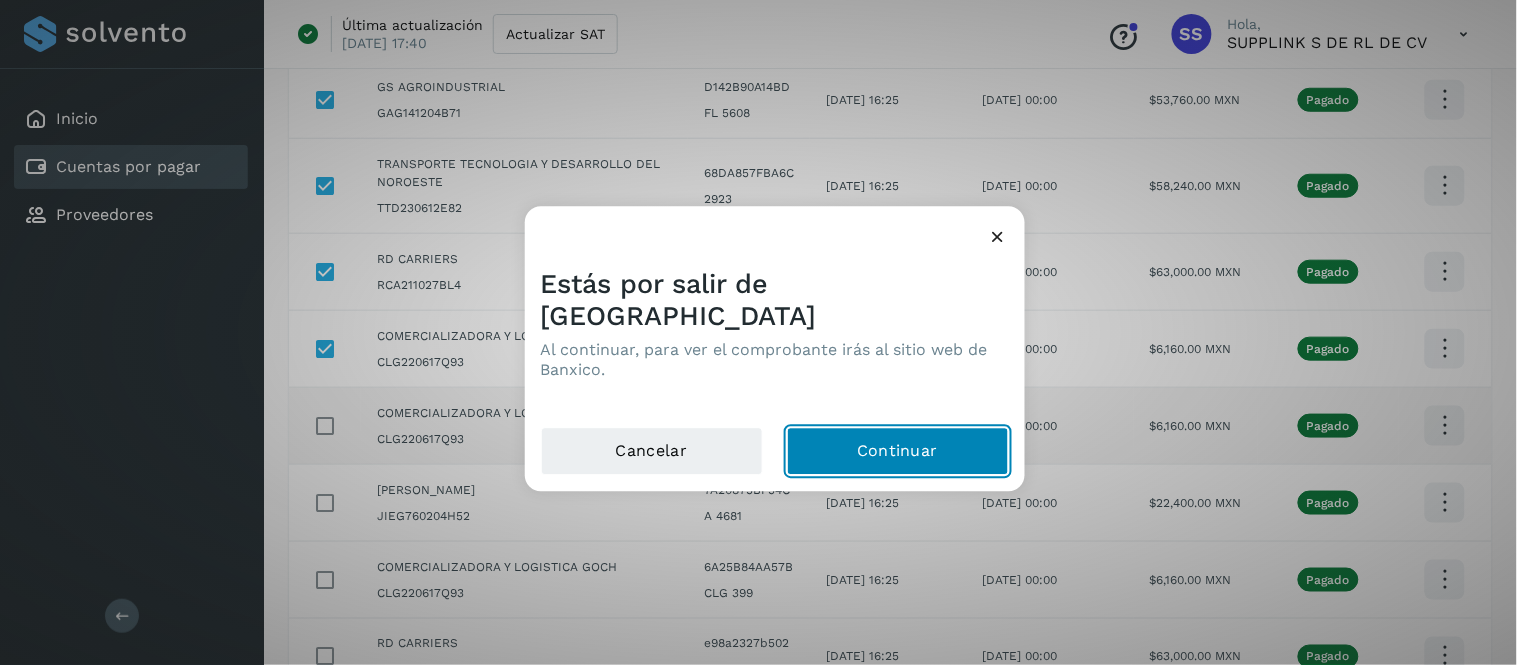 click on "Continuar" 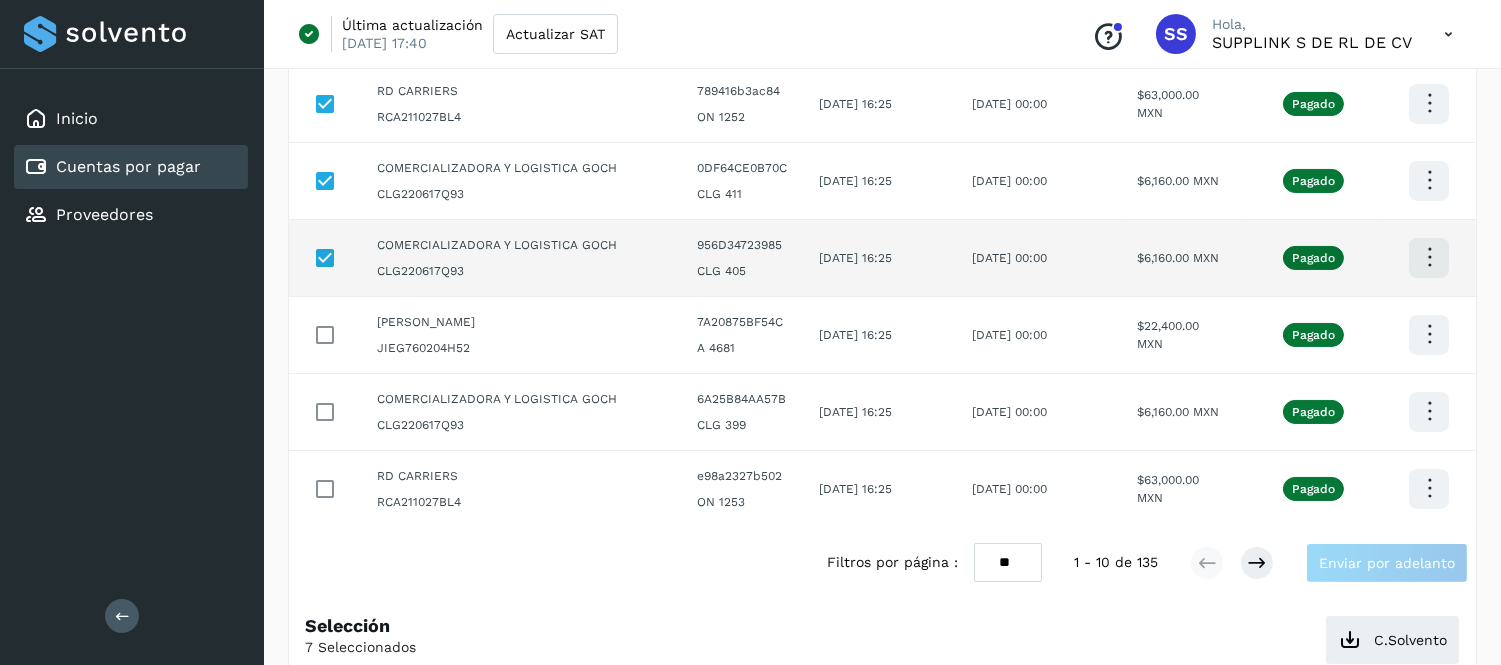 scroll, scrollTop: 577, scrollLeft: 0, axis: vertical 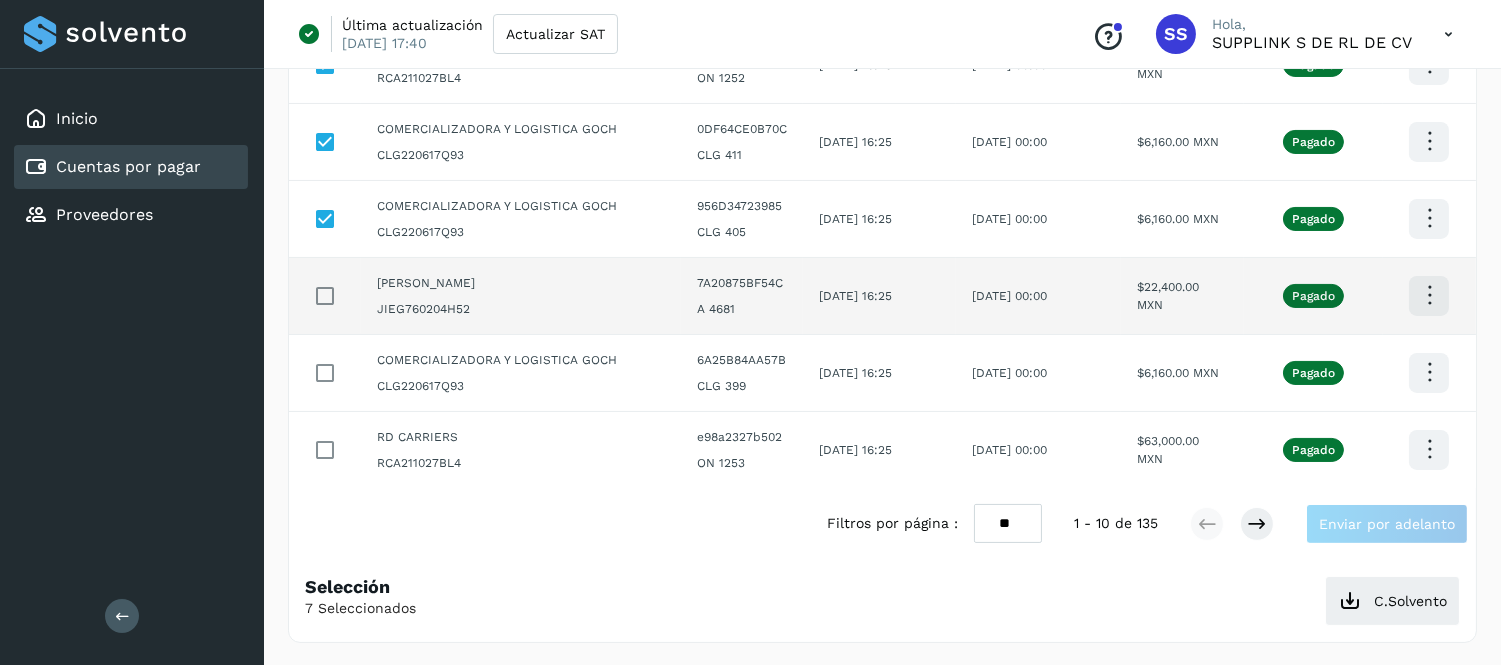 click at bounding box center [1429, -262] 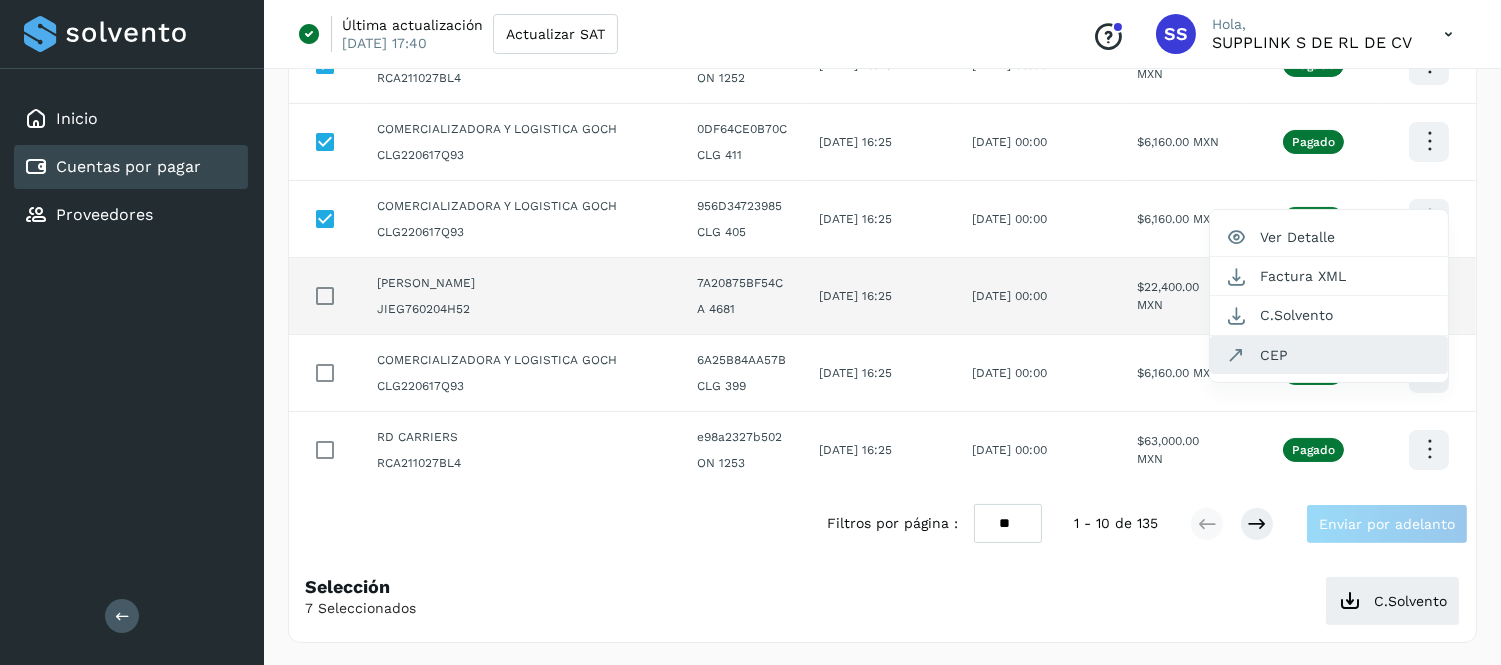 click on "CEP" 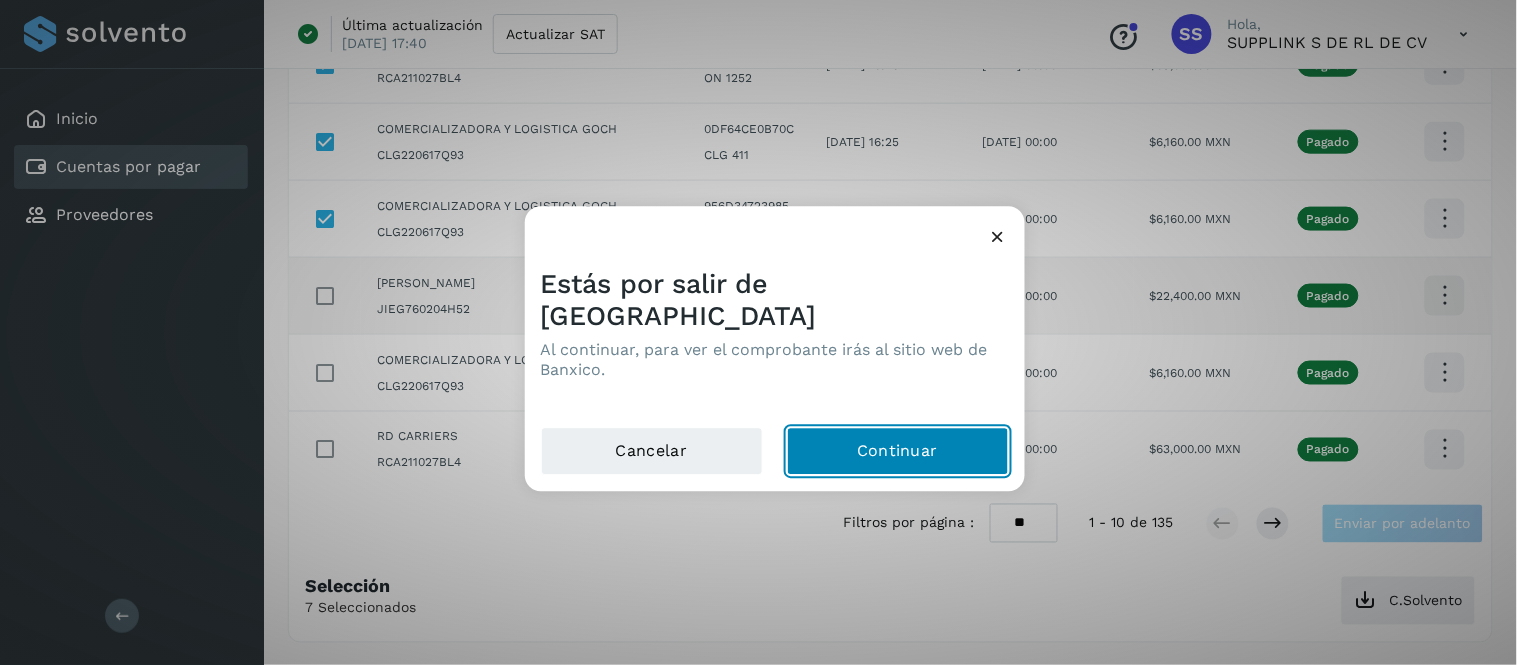 click on "Continuar" 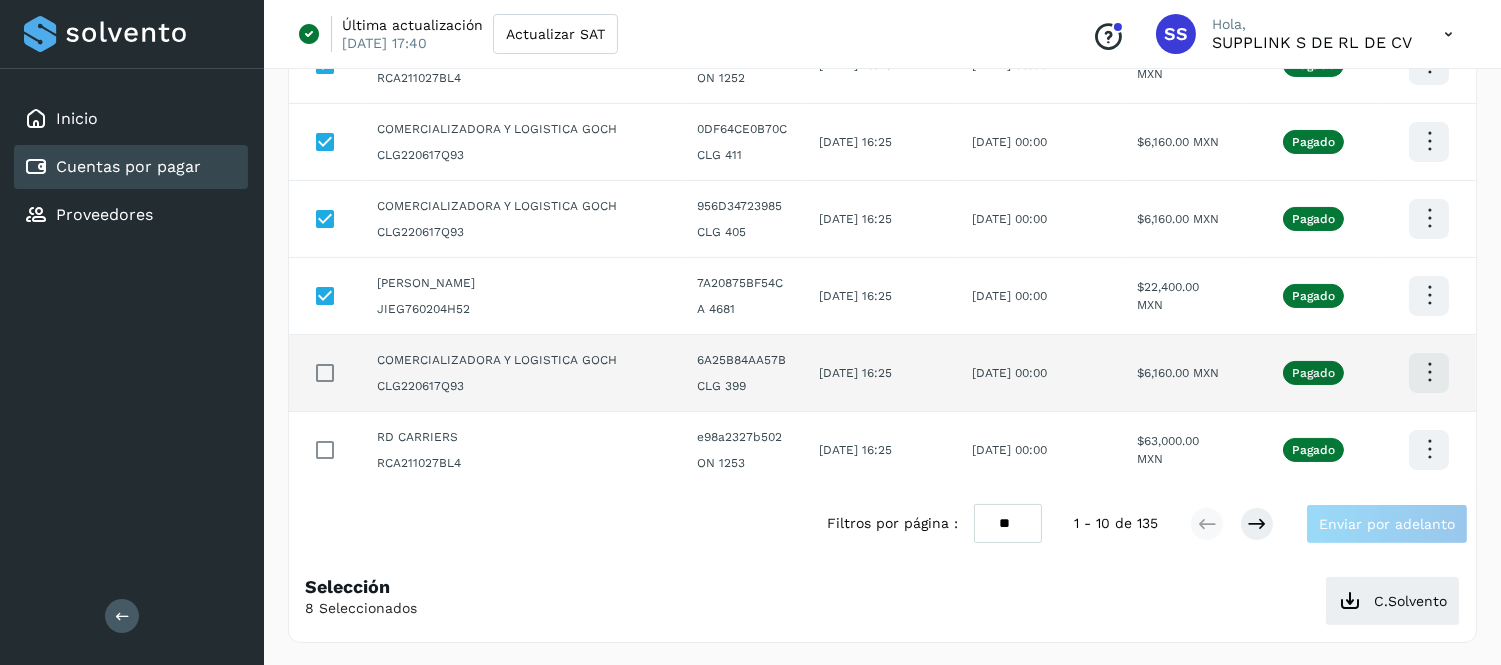 click at bounding box center [1429, -262] 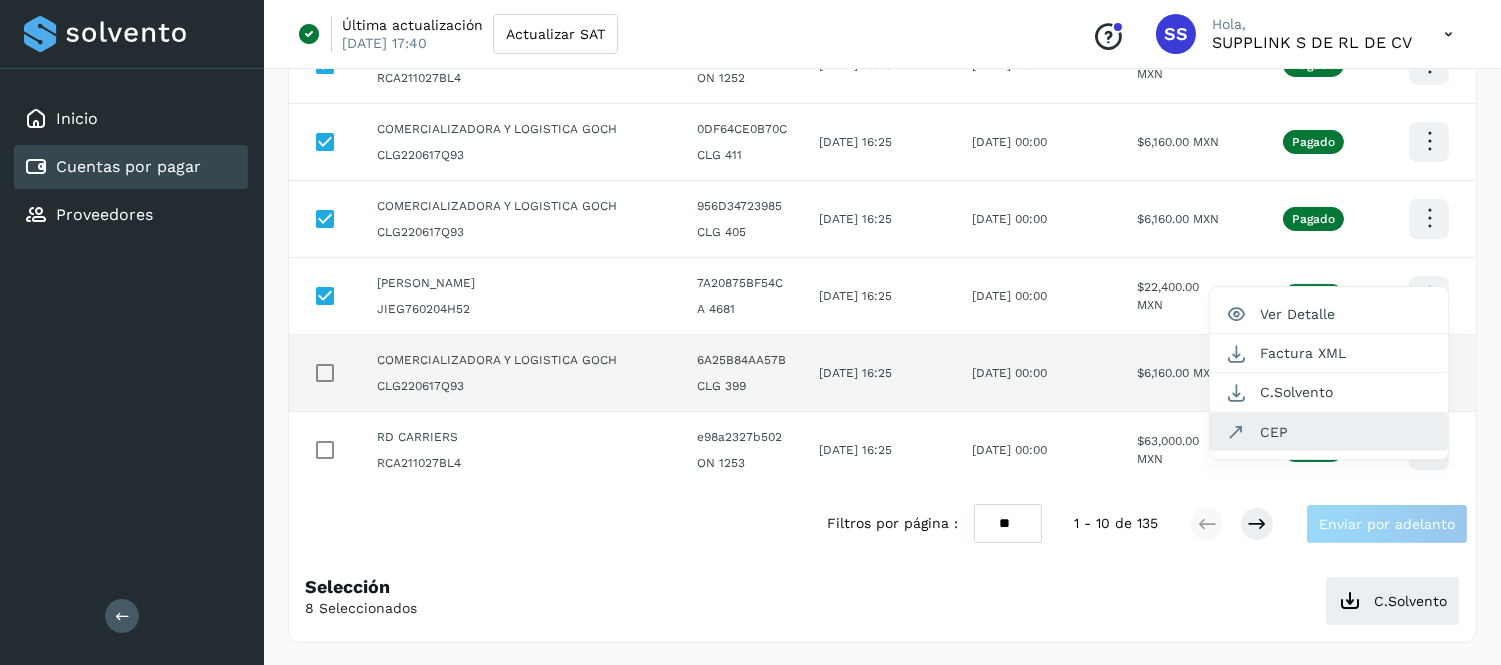 click on "CEP" 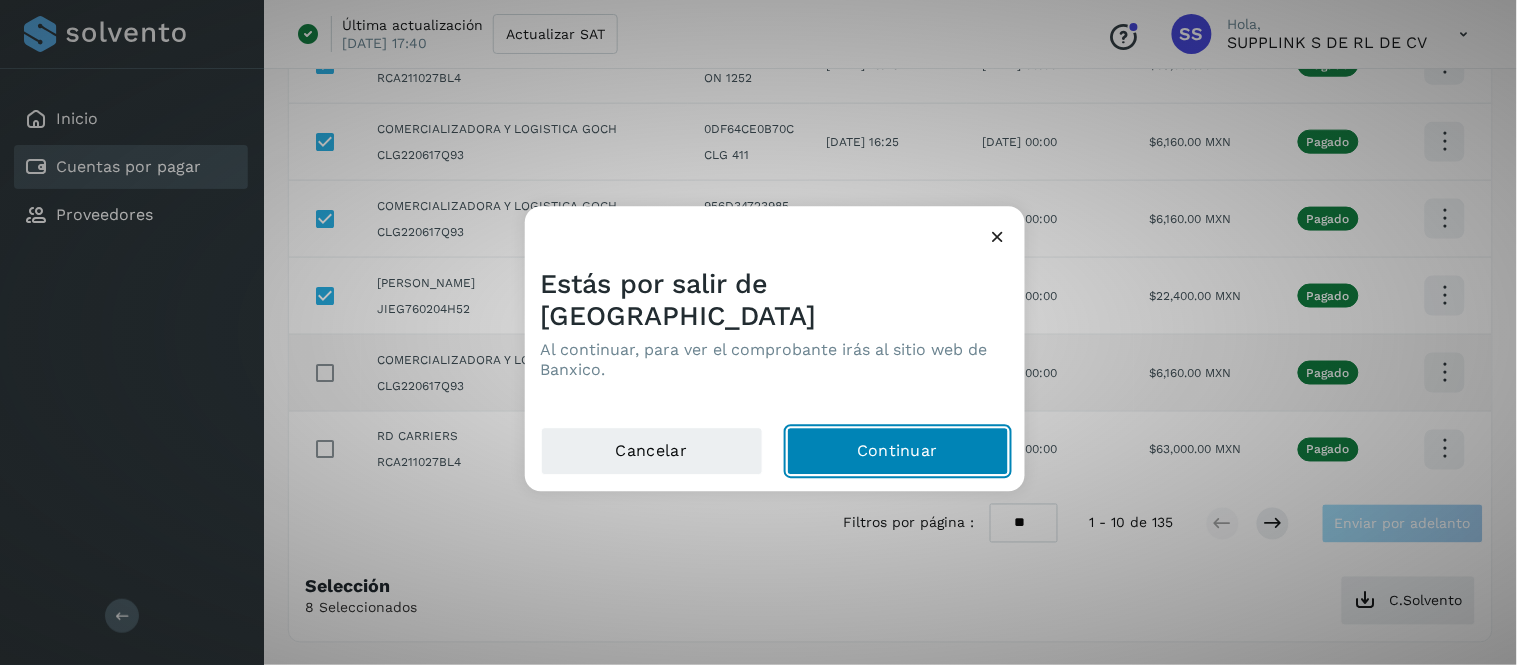 click on "Continuar" 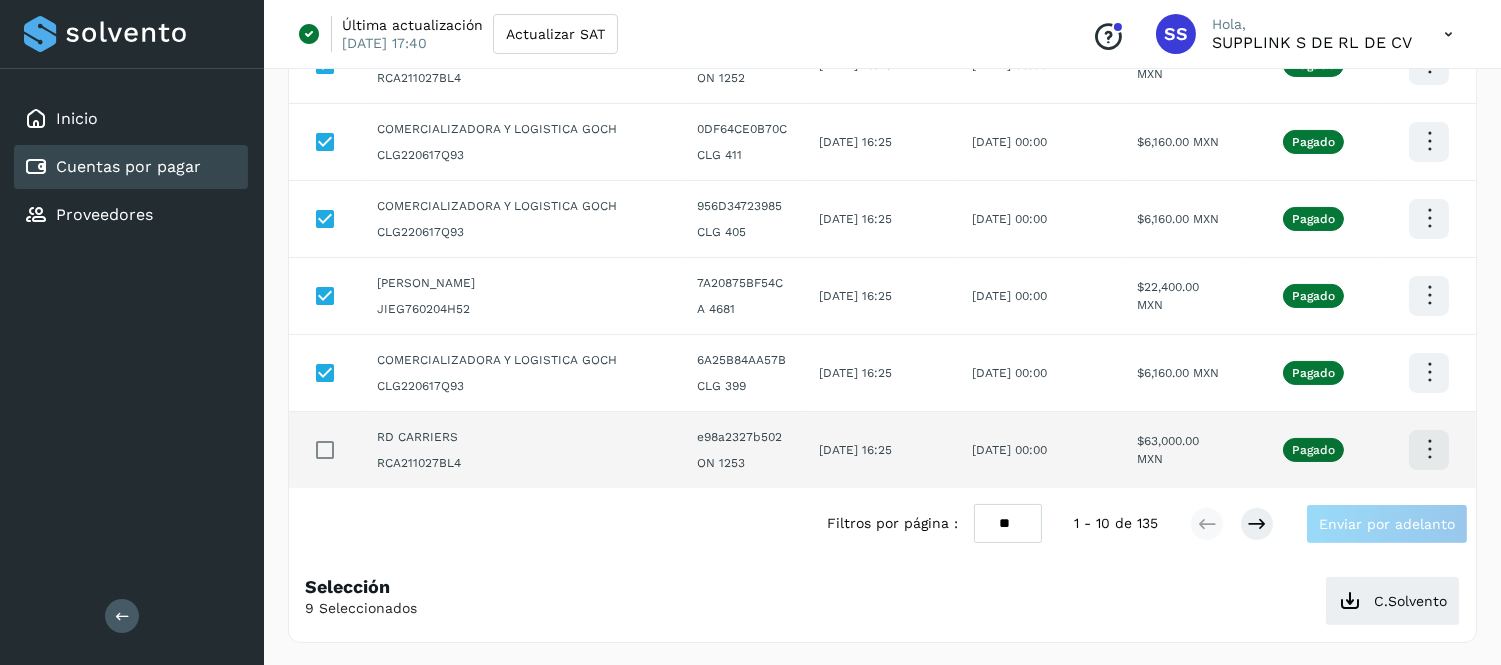 click at bounding box center [1429, -262] 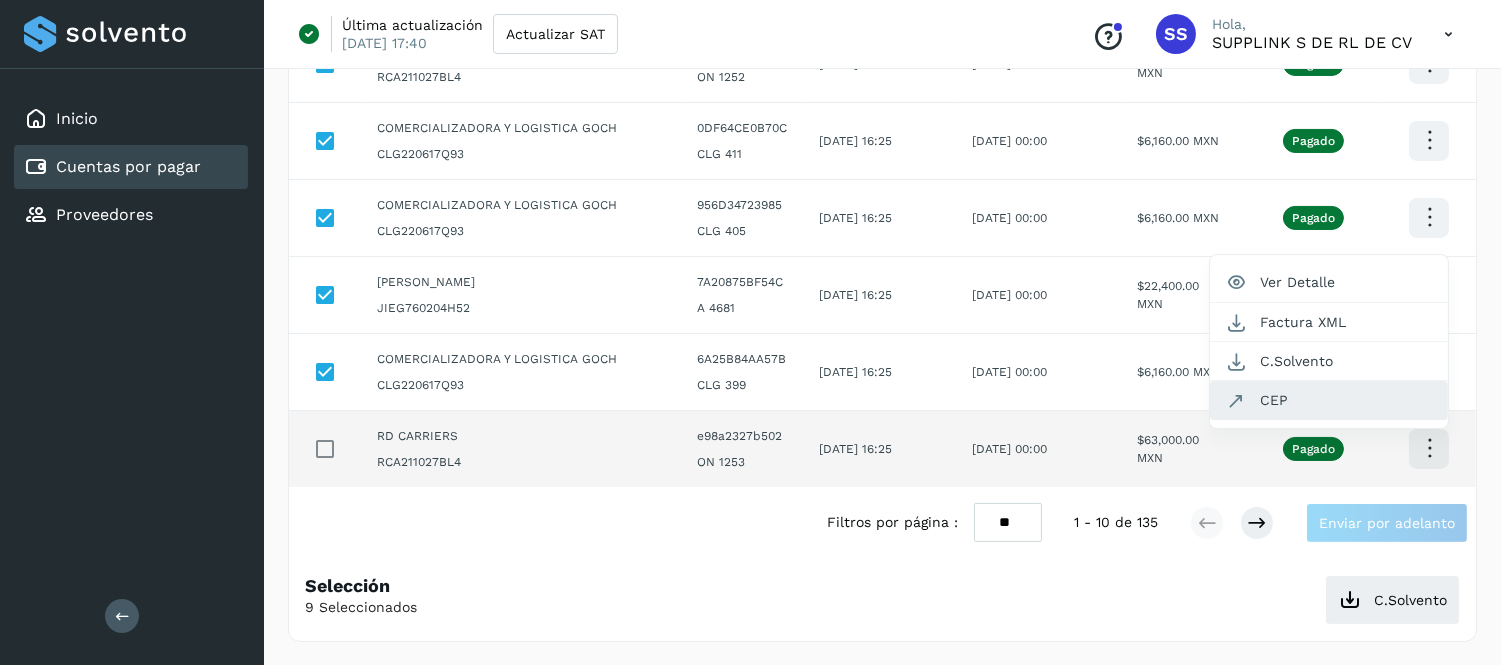 click on "CEP" 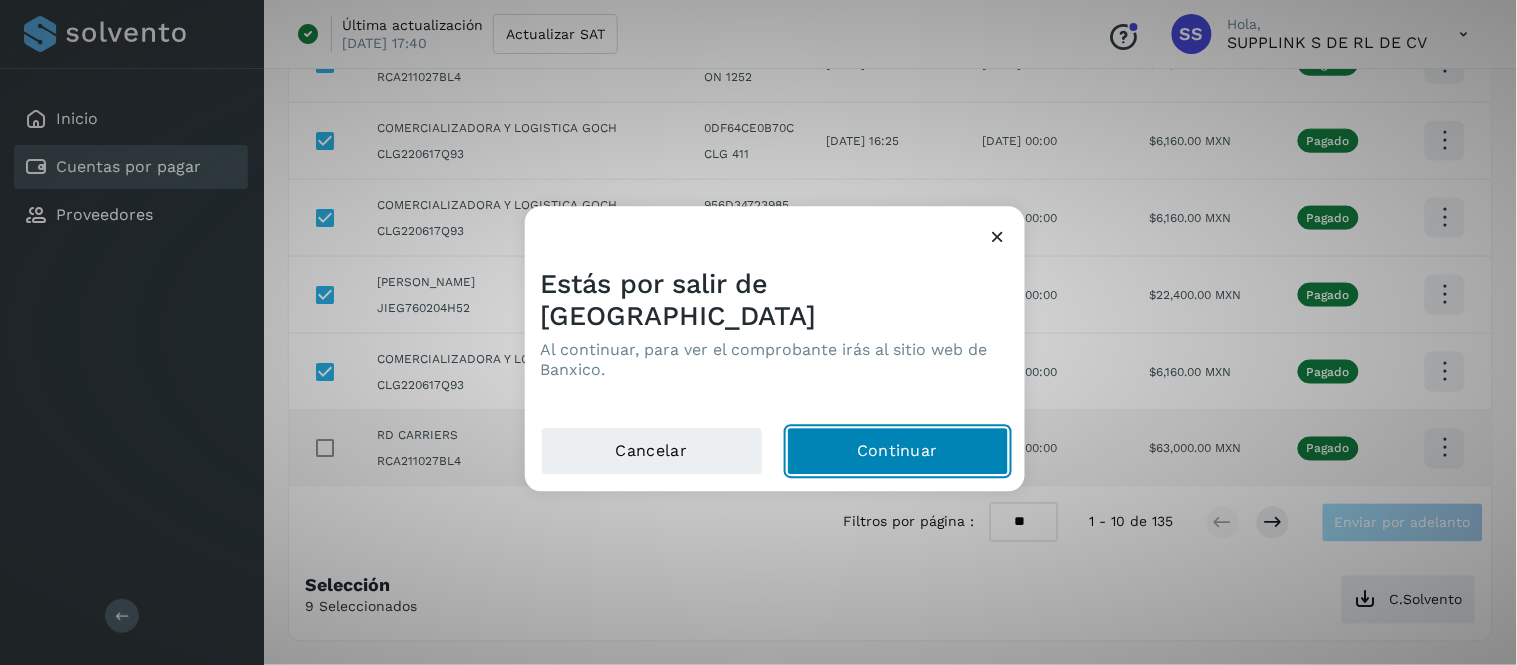 click on "Continuar" 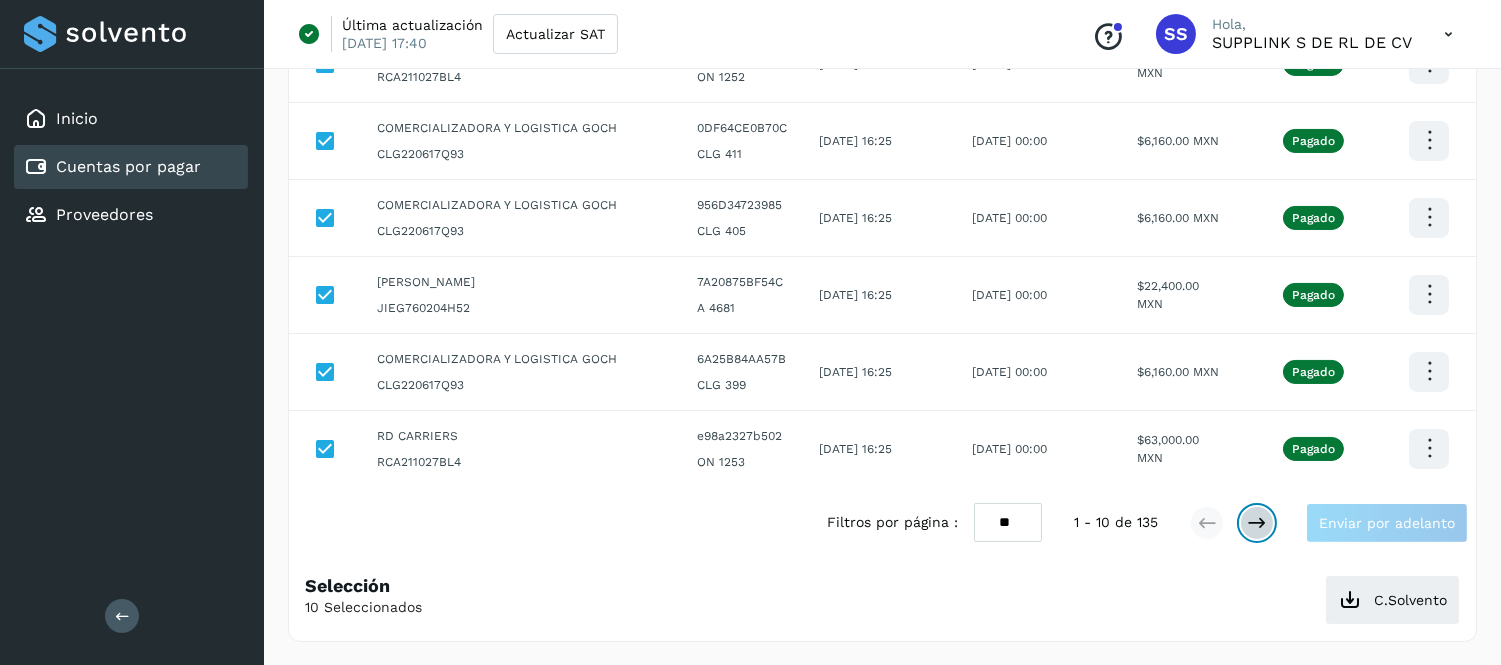 click at bounding box center (1257, 523) 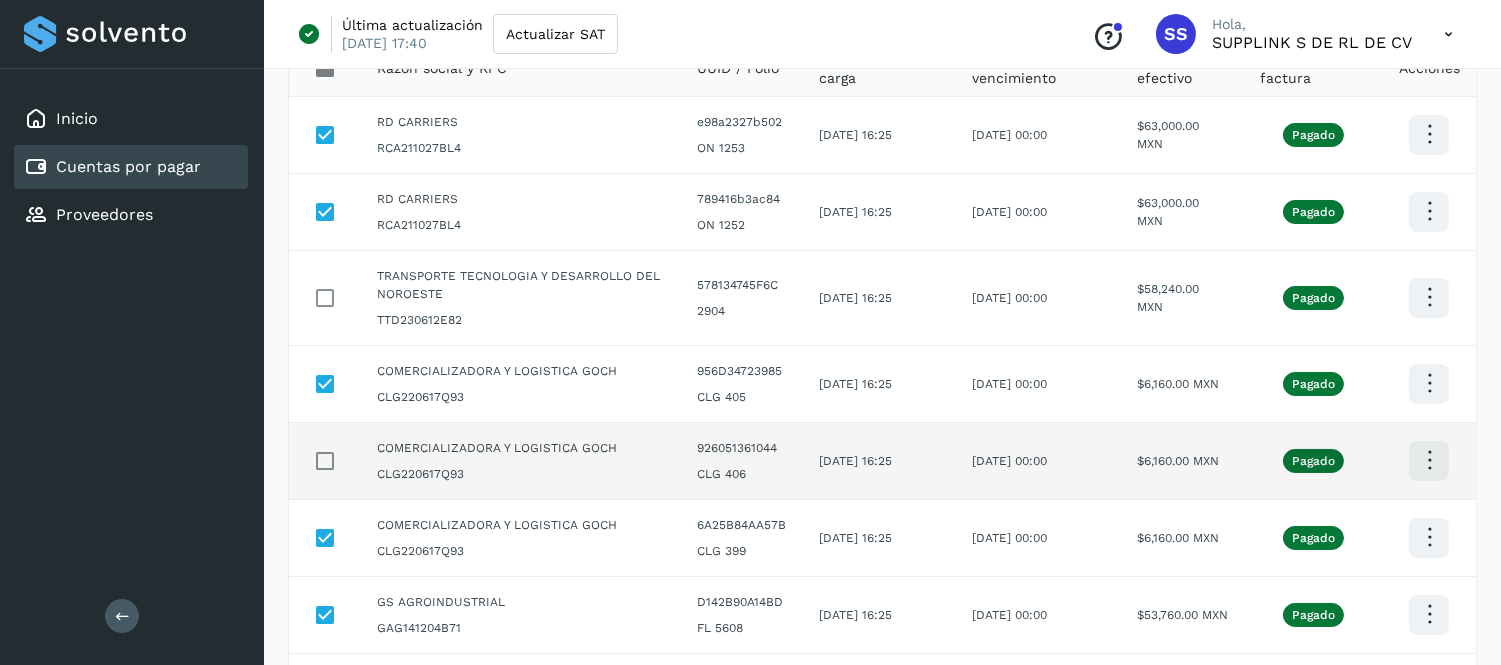 scroll, scrollTop: 175, scrollLeft: 0, axis: vertical 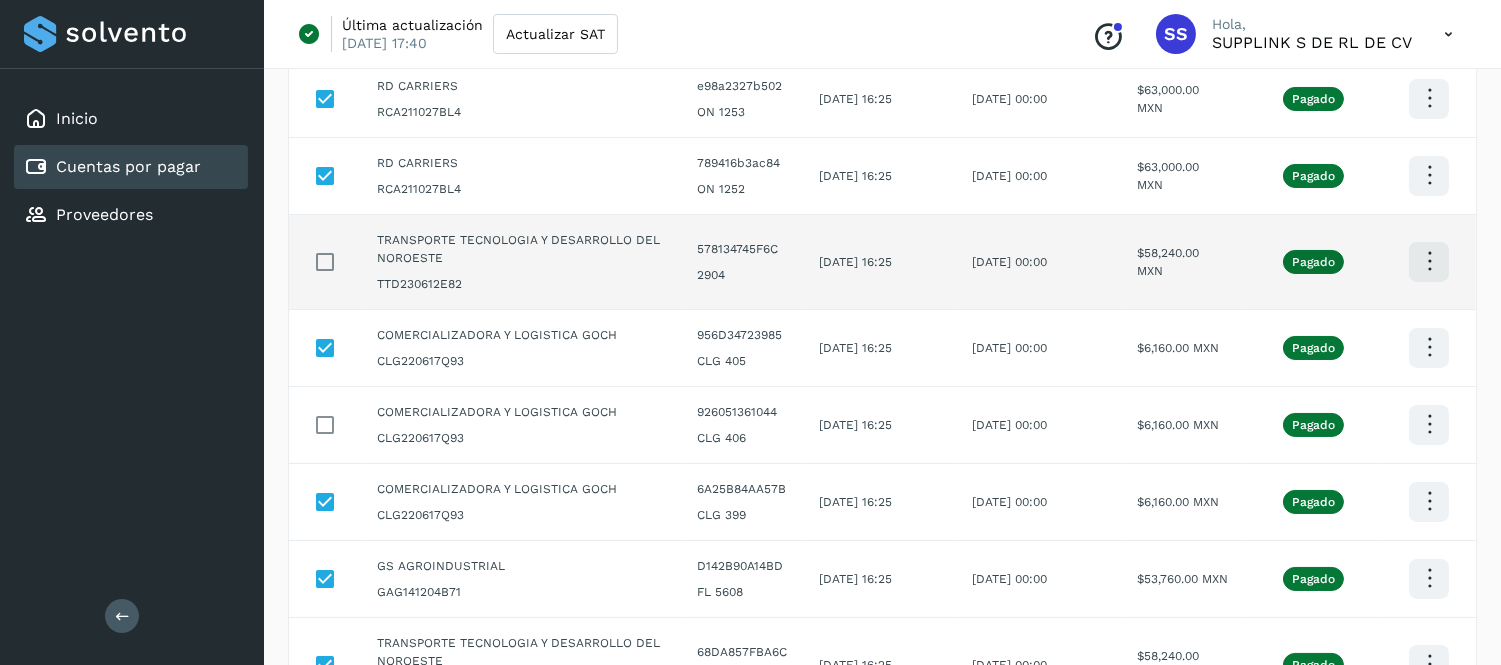 type 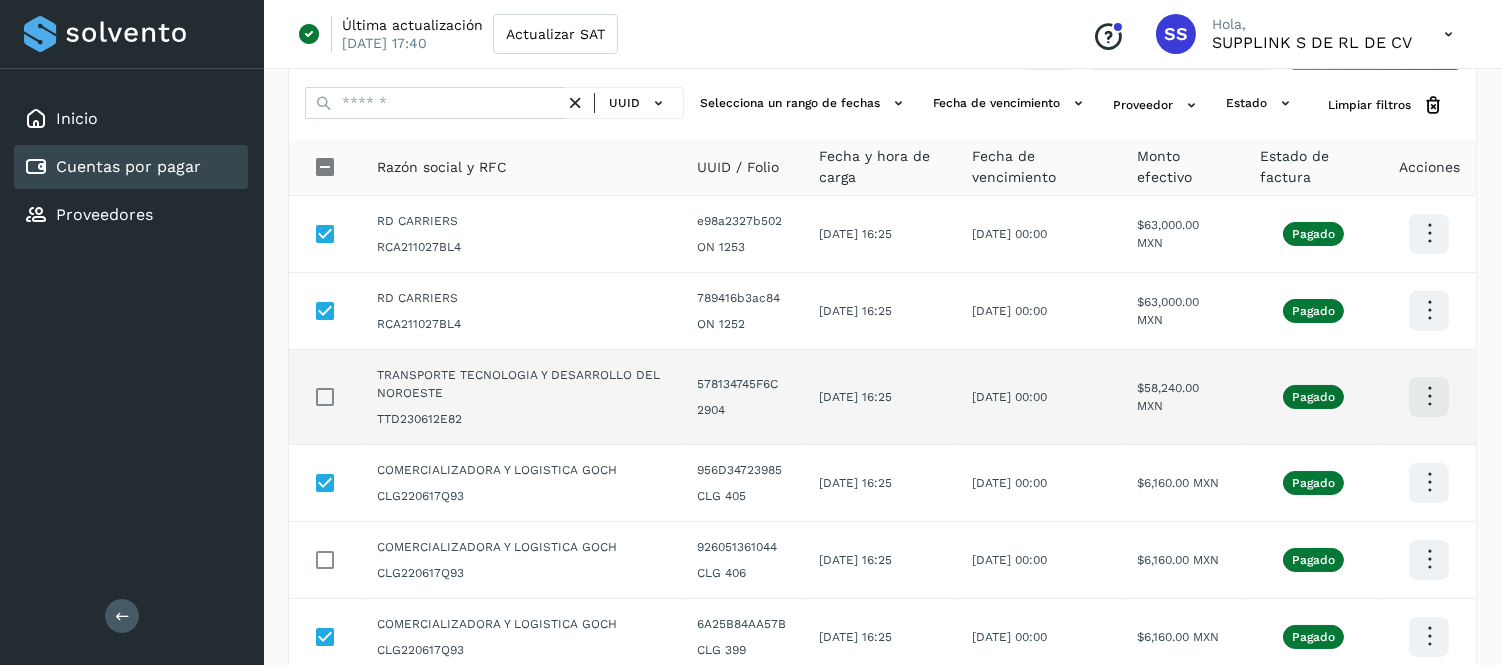 scroll, scrollTop: 68, scrollLeft: 0, axis: vertical 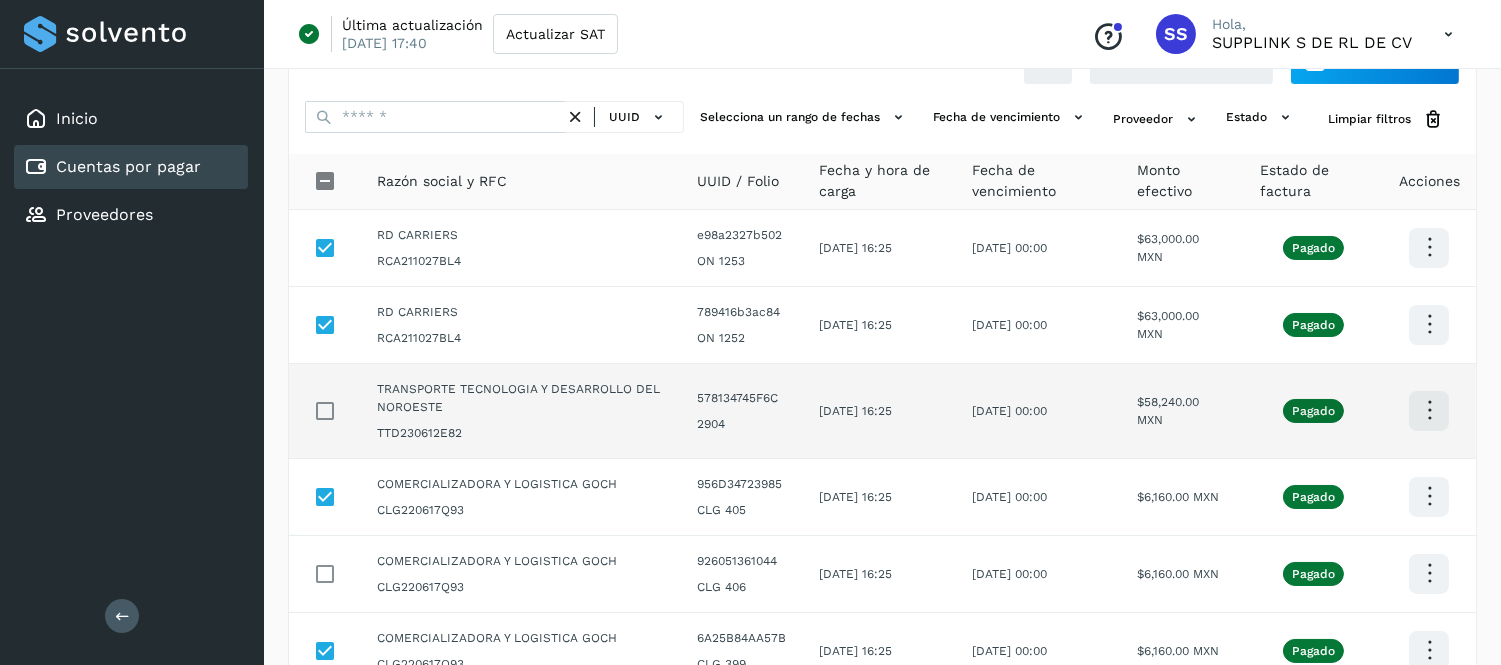 click at bounding box center (1429, 247) 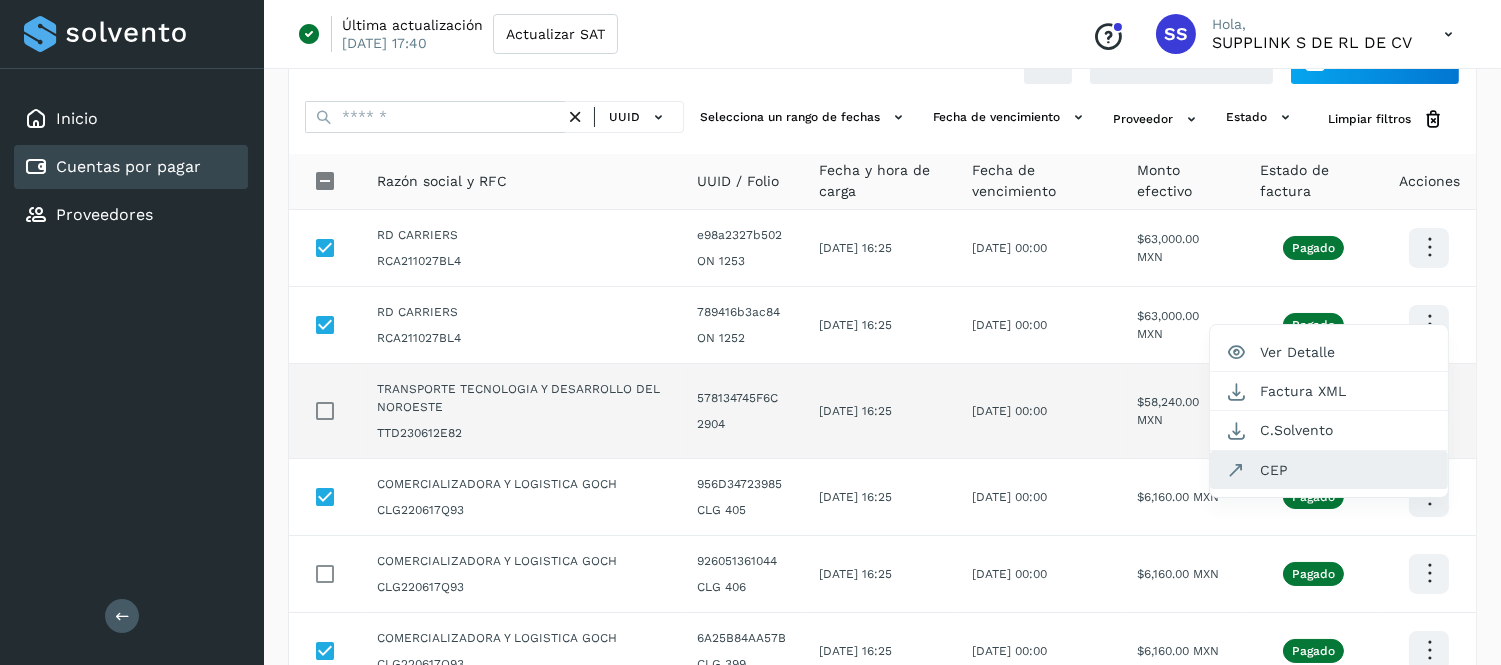 click on "CEP" 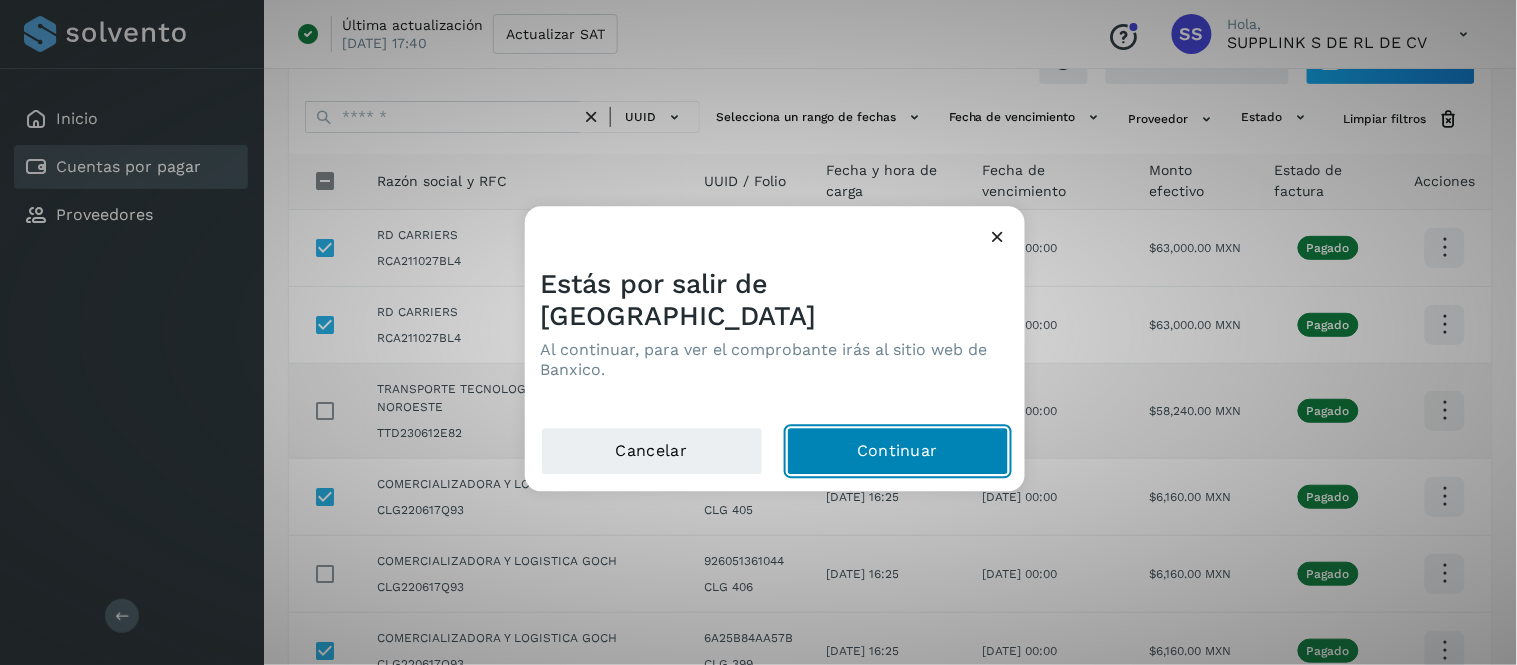 click on "Continuar" 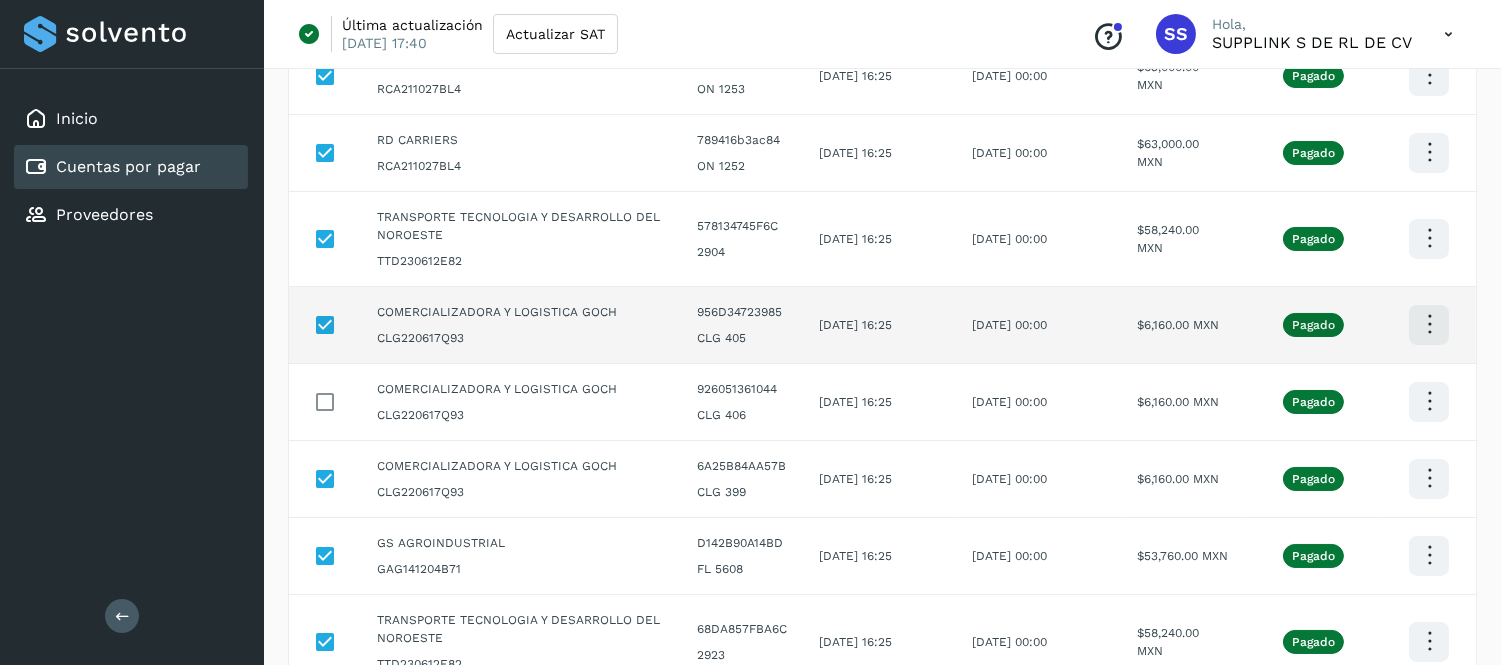 scroll, scrollTop: 278, scrollLeft: 0, axis: vertical 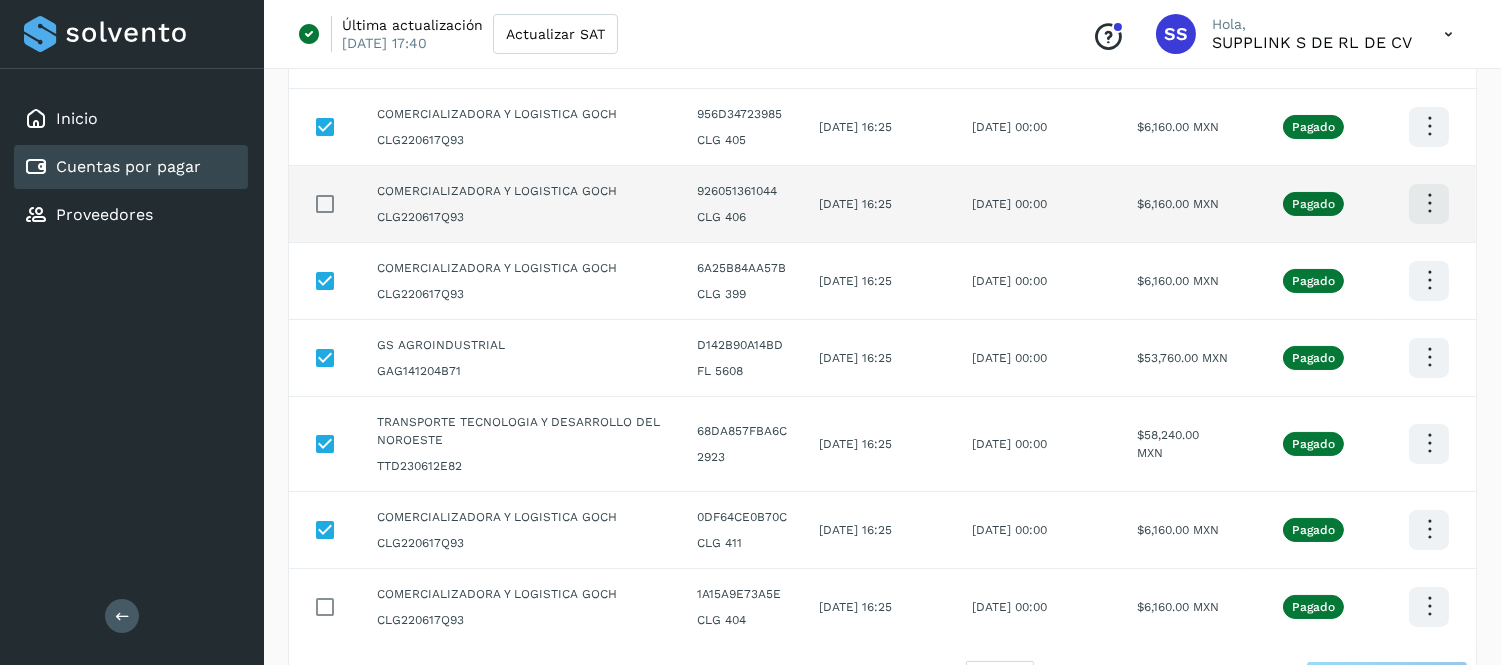 click at bounding box center (1429, -123) 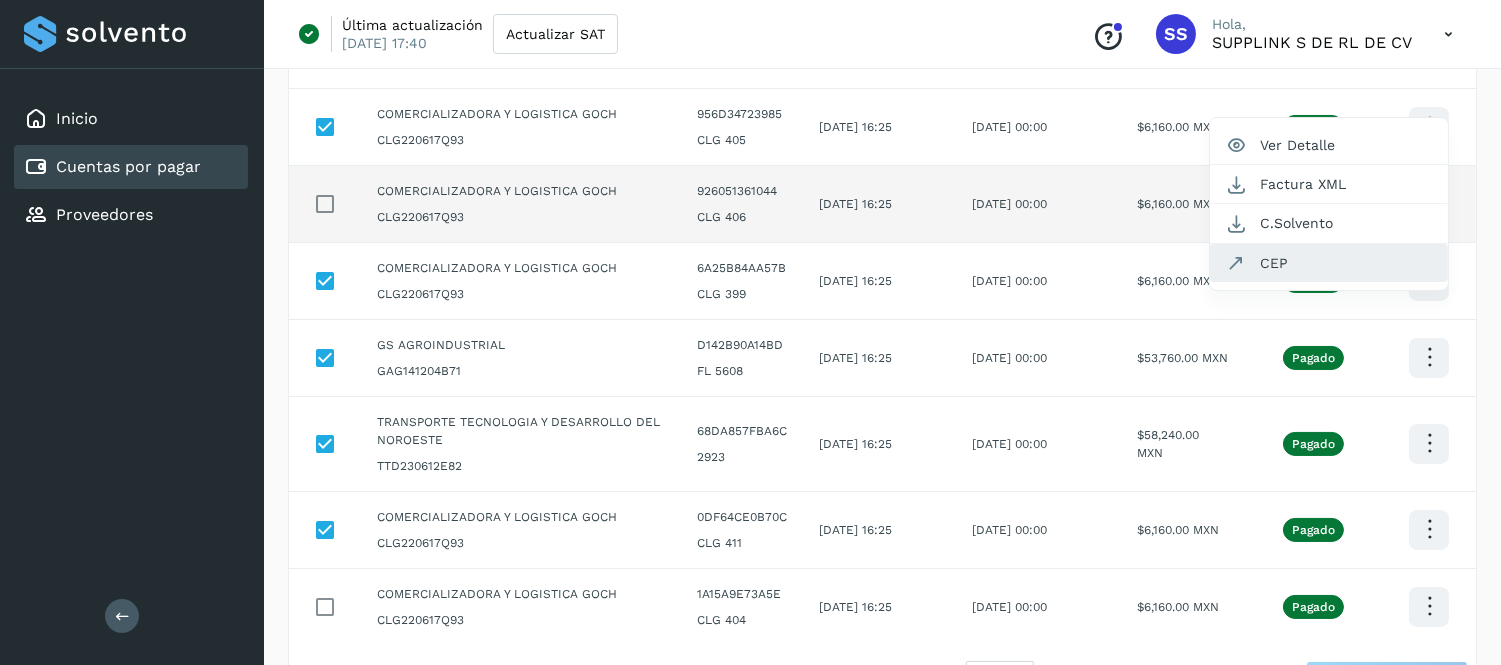 click on "CEP" 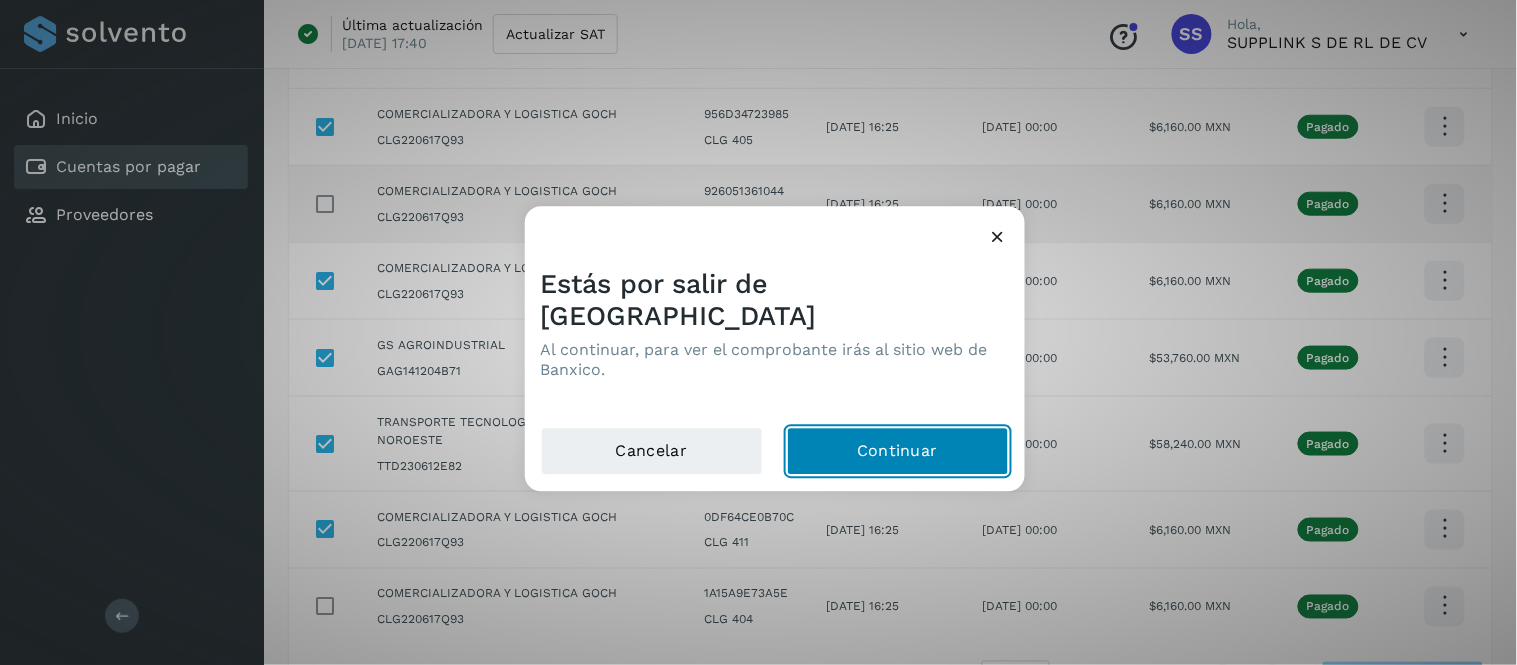 click on "Continuar" 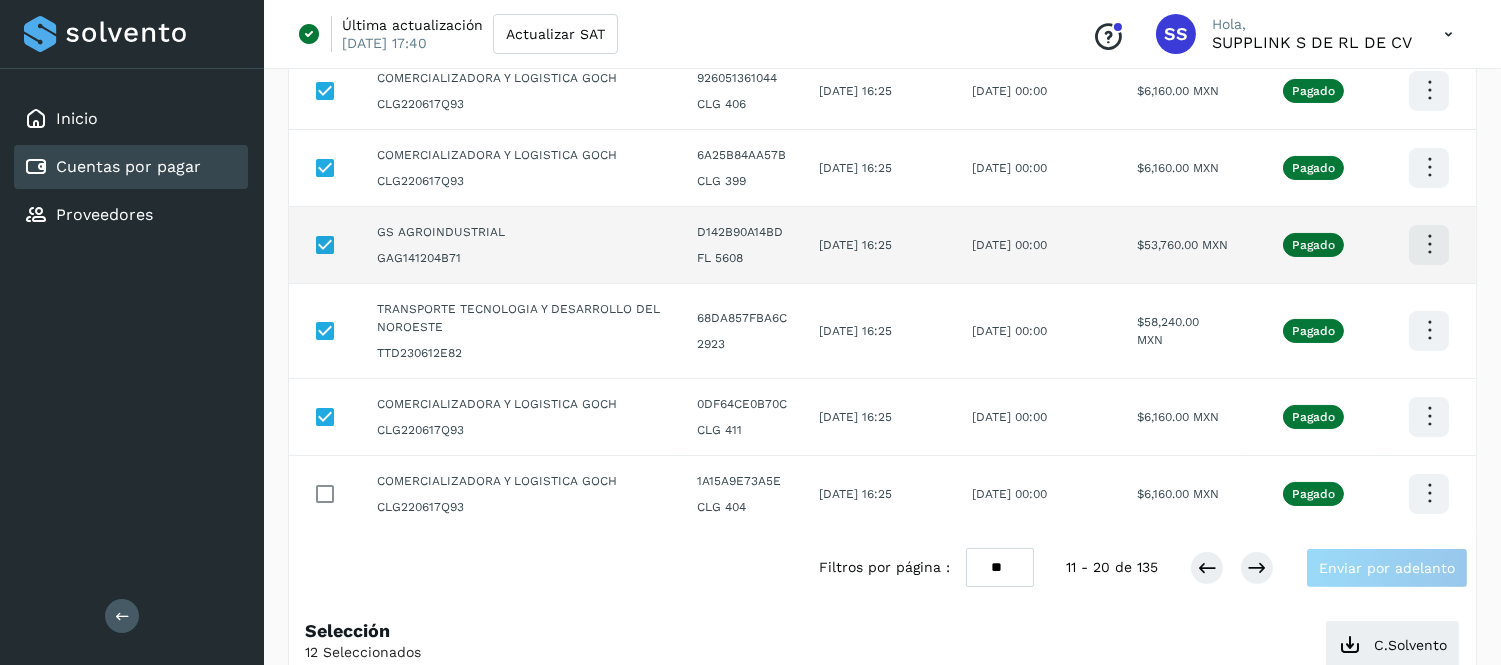 scroll, scrollTop: 597, scrollLeft: 0, axis: vertical 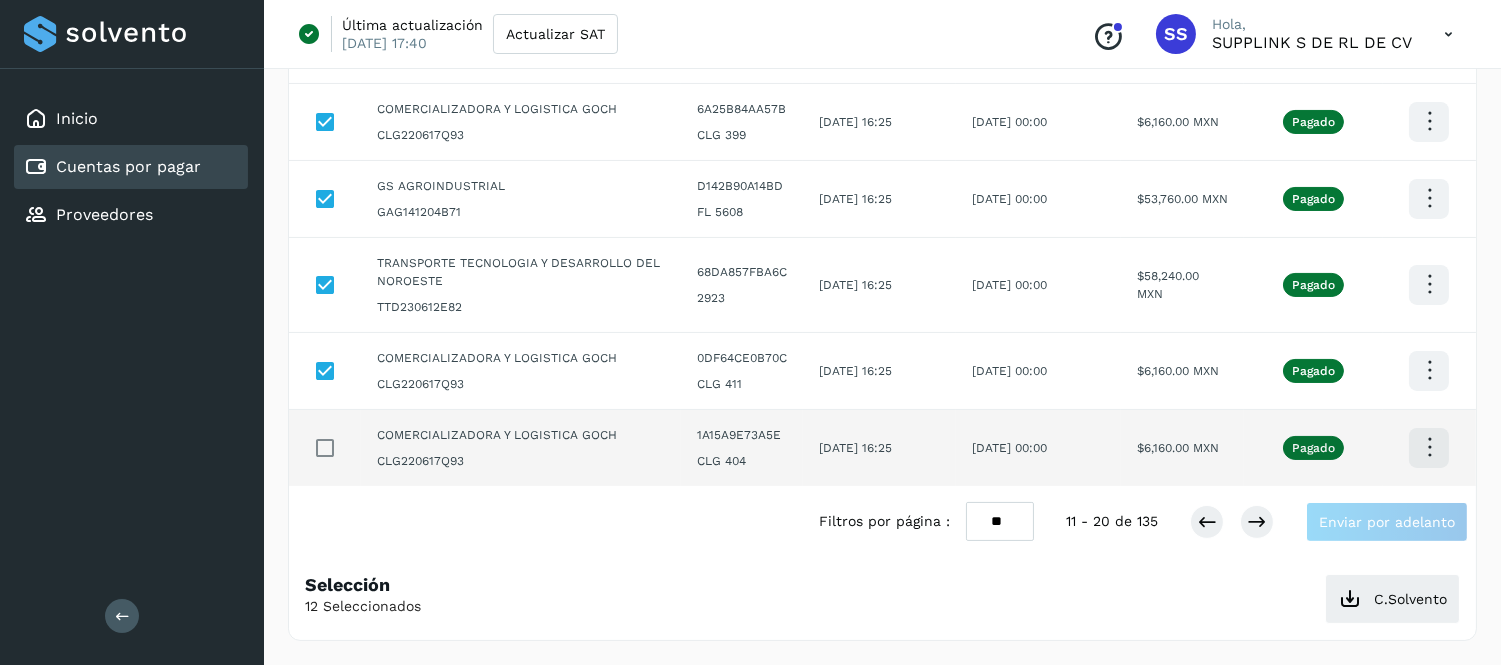 click at bounding box center [1429, -282] 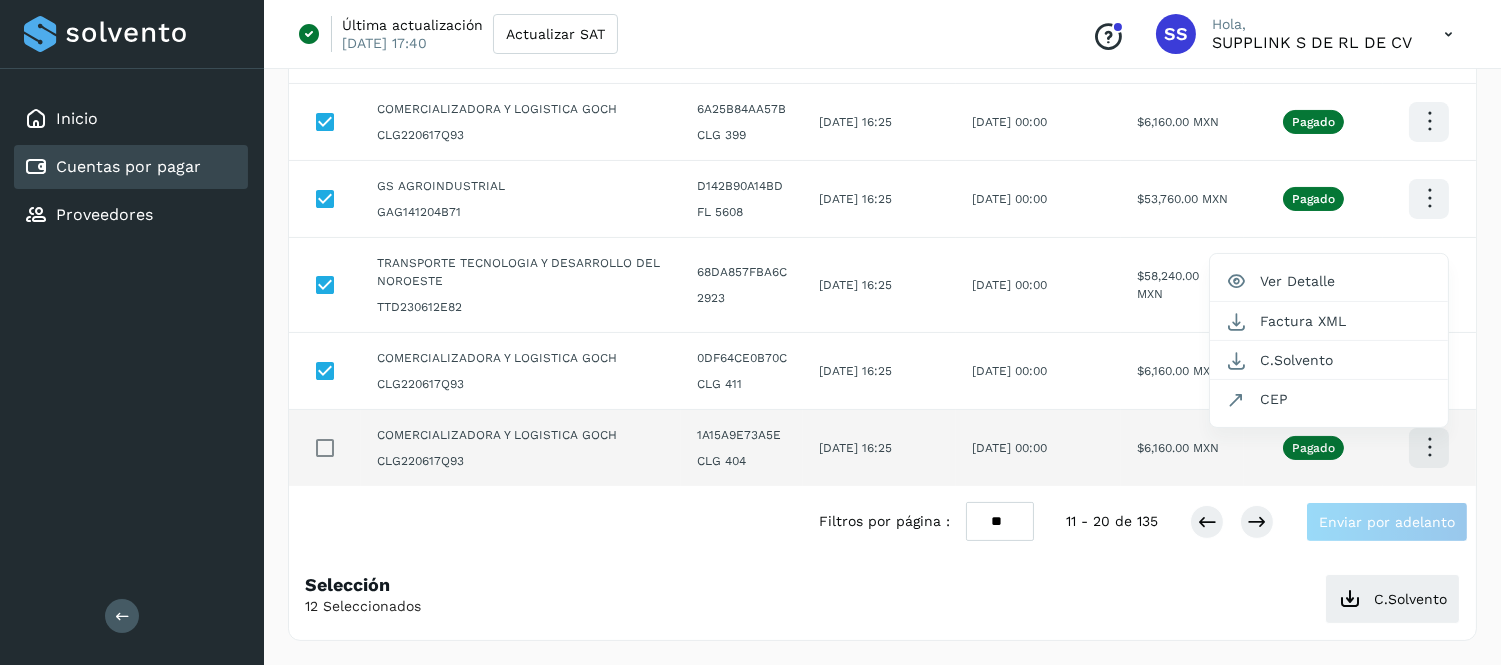 scroll, scrollTop: 0, scrollLeft: 0, axis: both 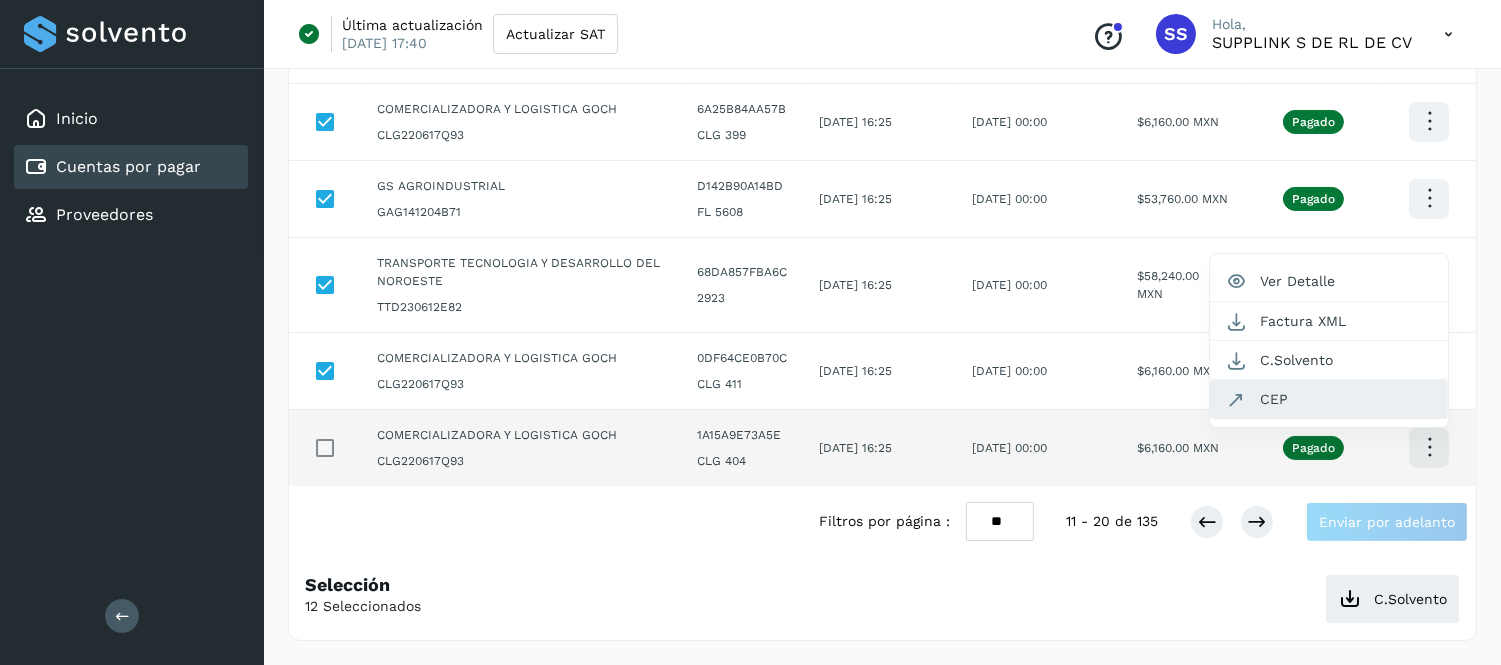 click on "CEP" 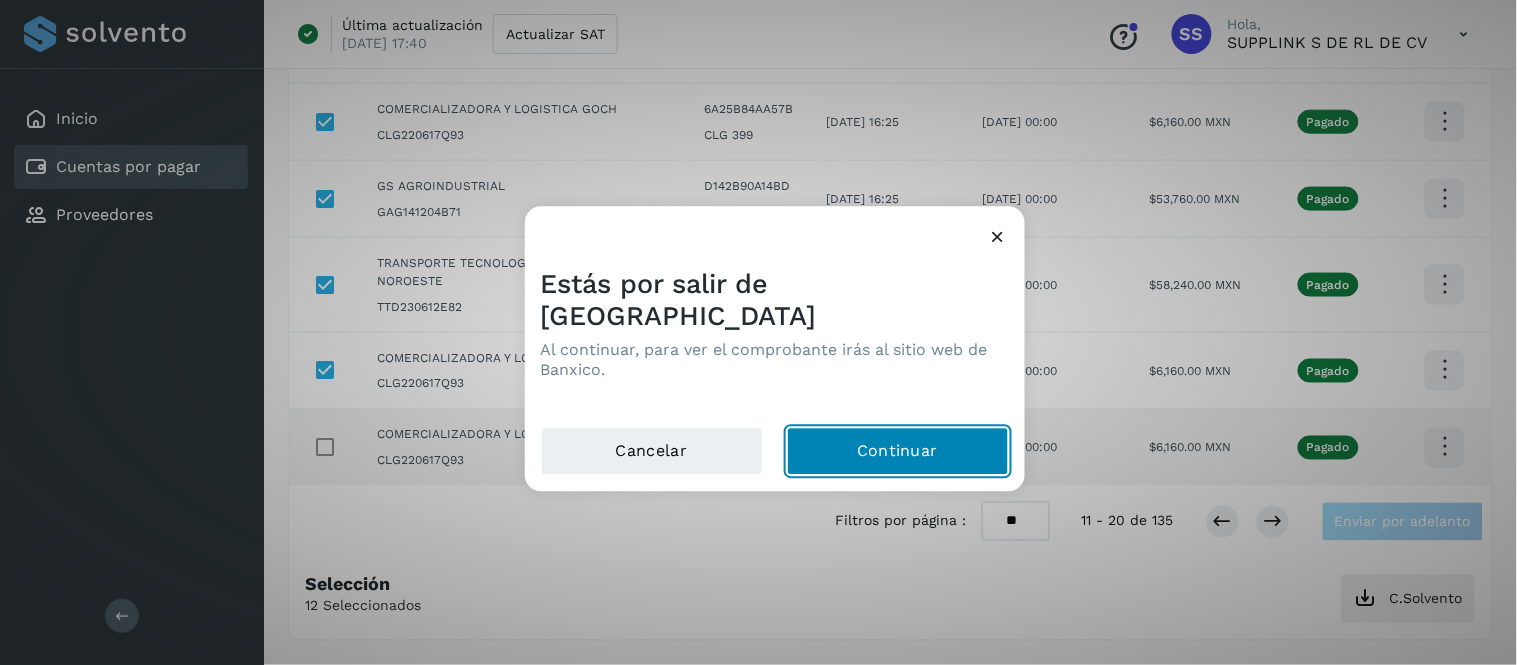 click on "Continuar" 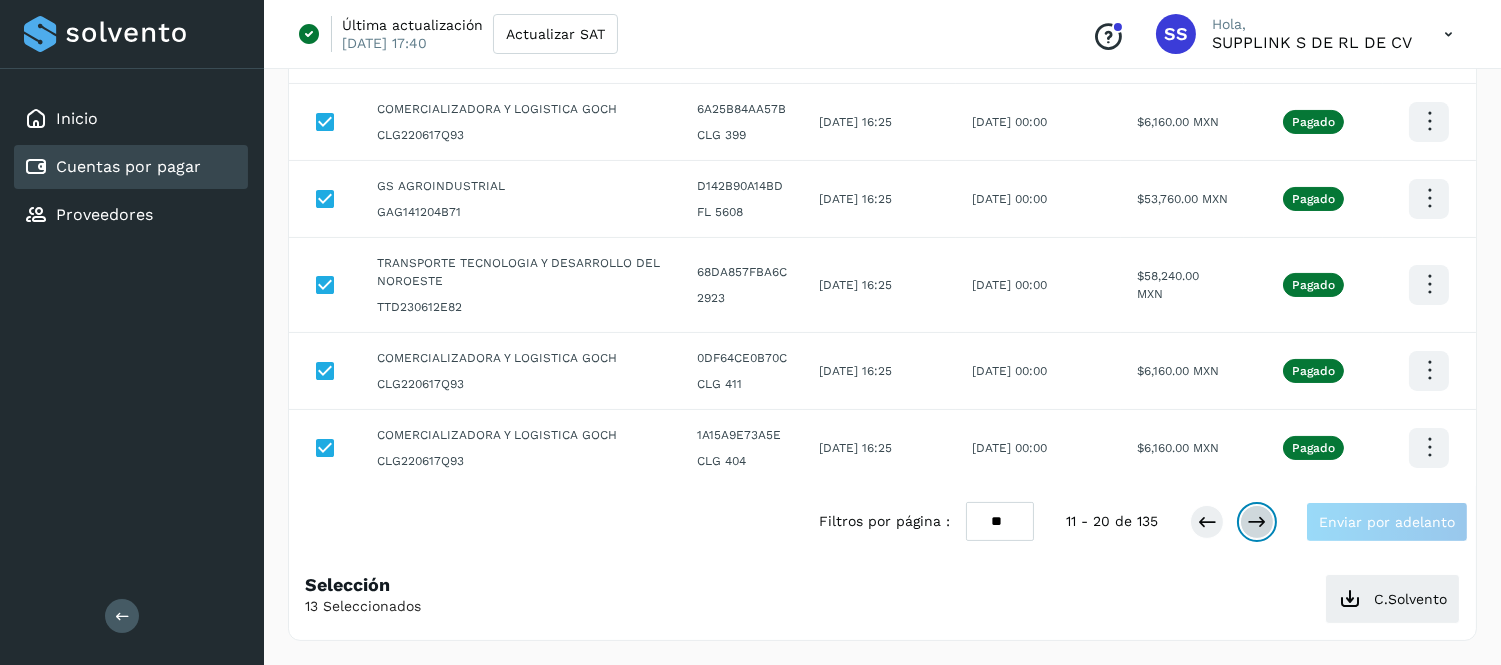 click at bounding box center (1257, 522) 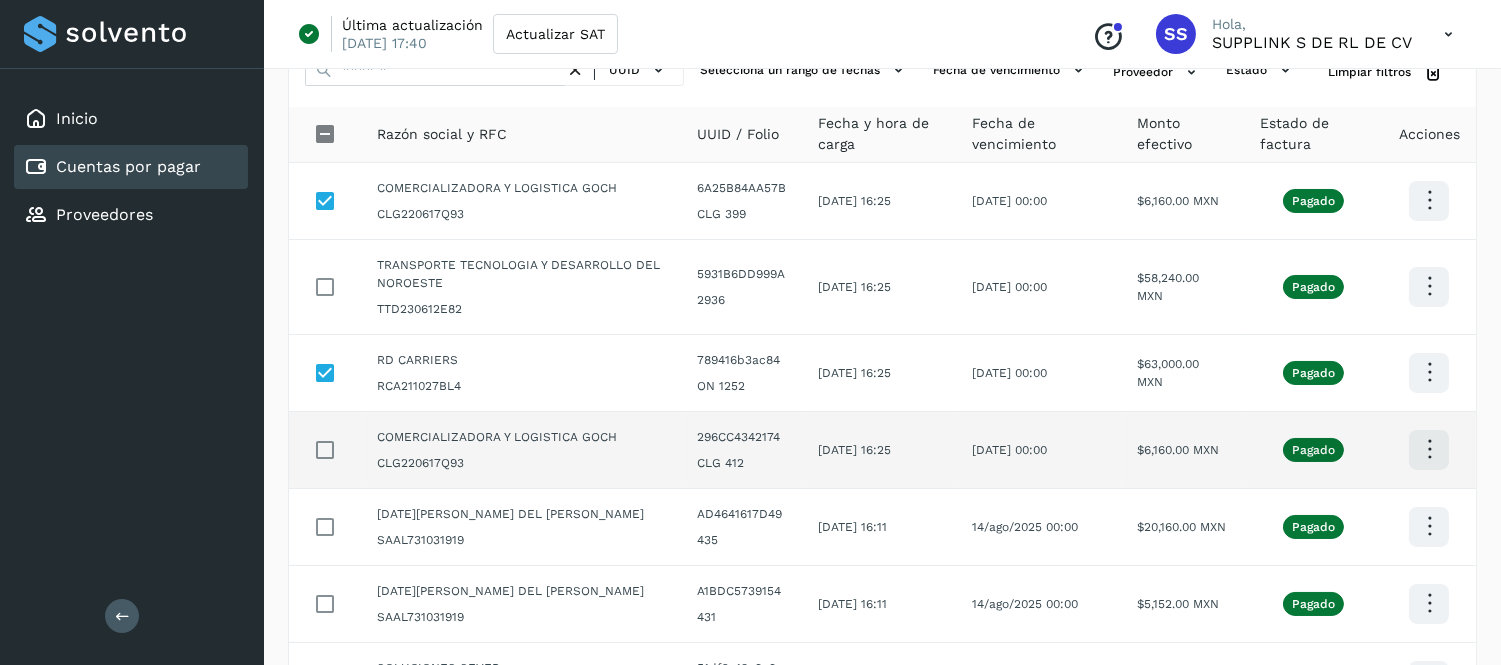 scroll, scrollTop: 120, scrollLeft: 0, axis: vertical 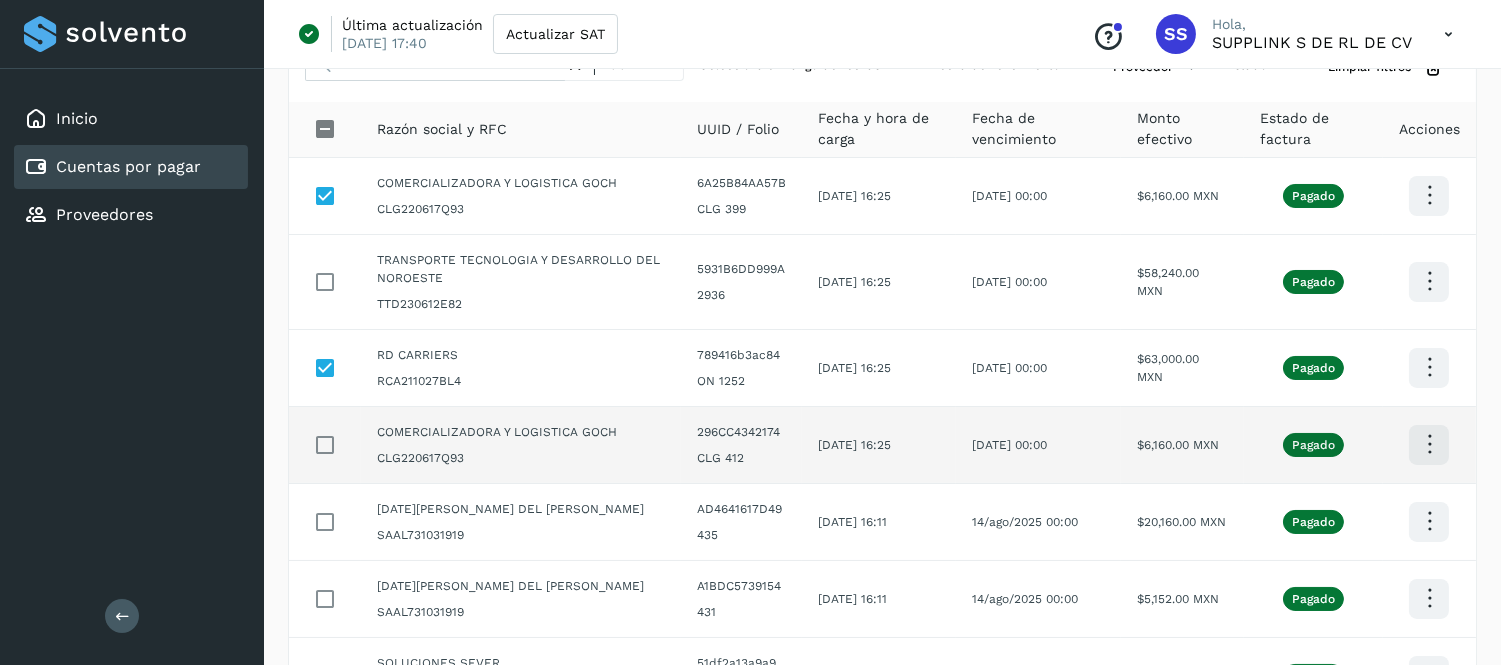 click at bounding box center [1429, 195] 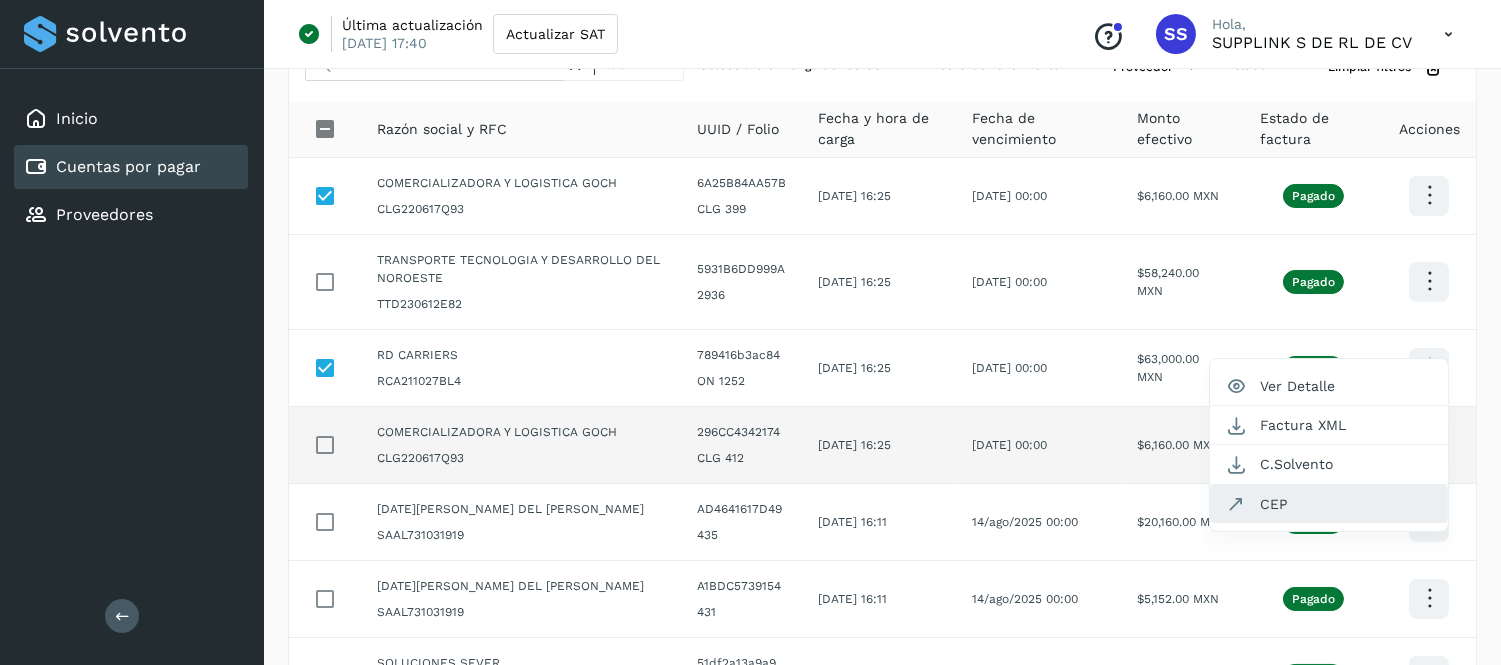 click on "CEP" 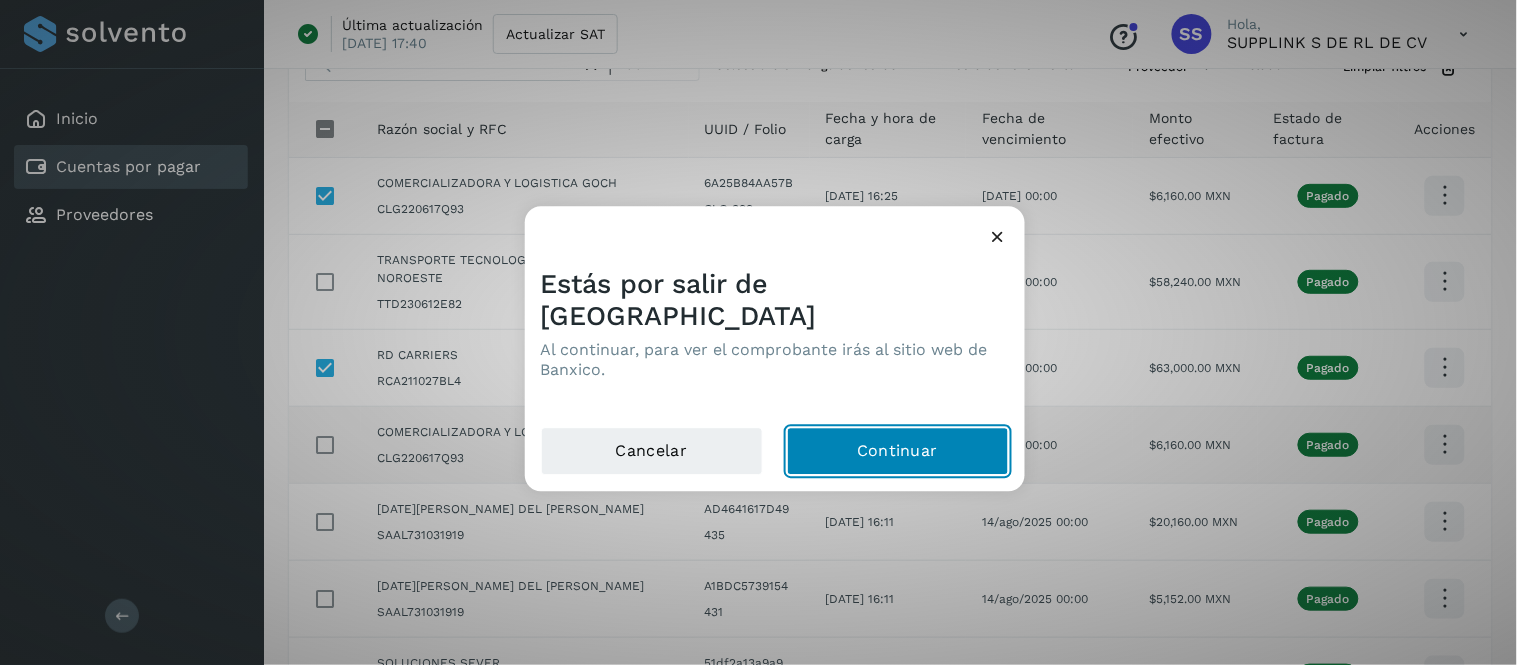 click on "Continuar" 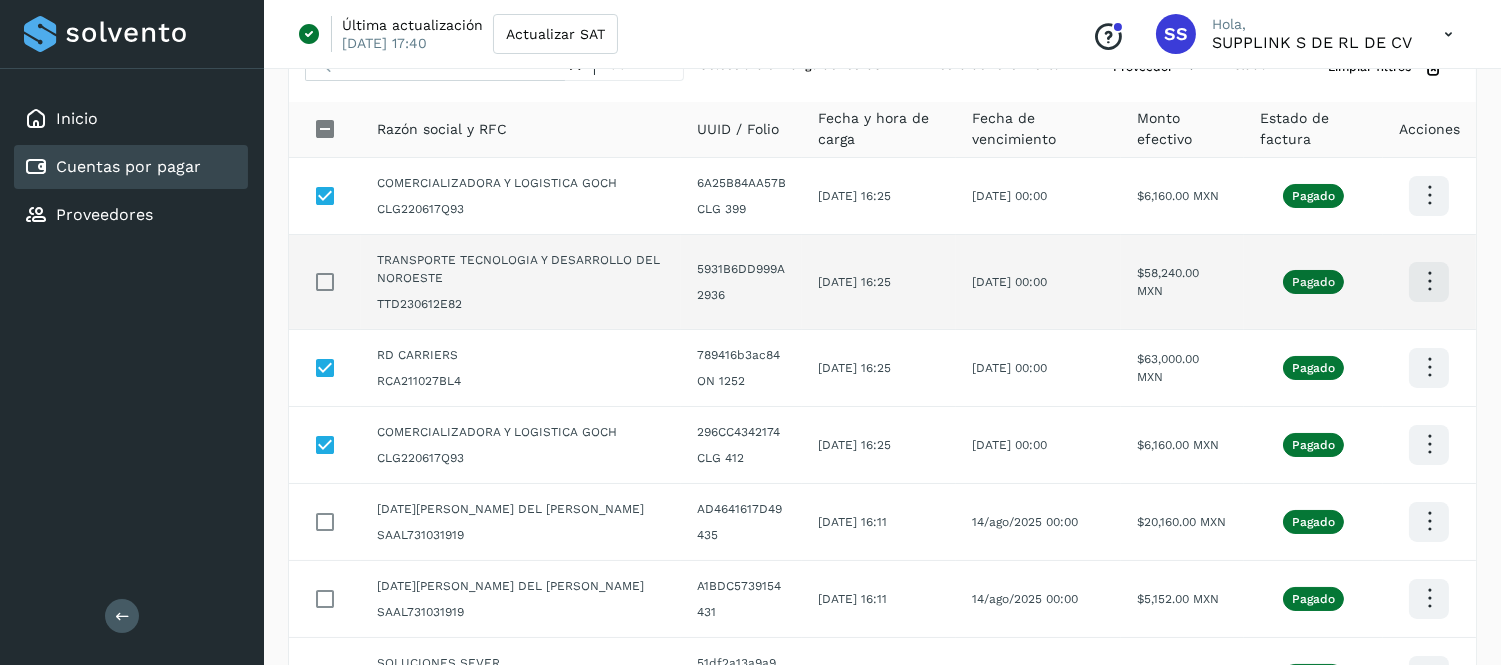 click at bounding box center (1429, 195) 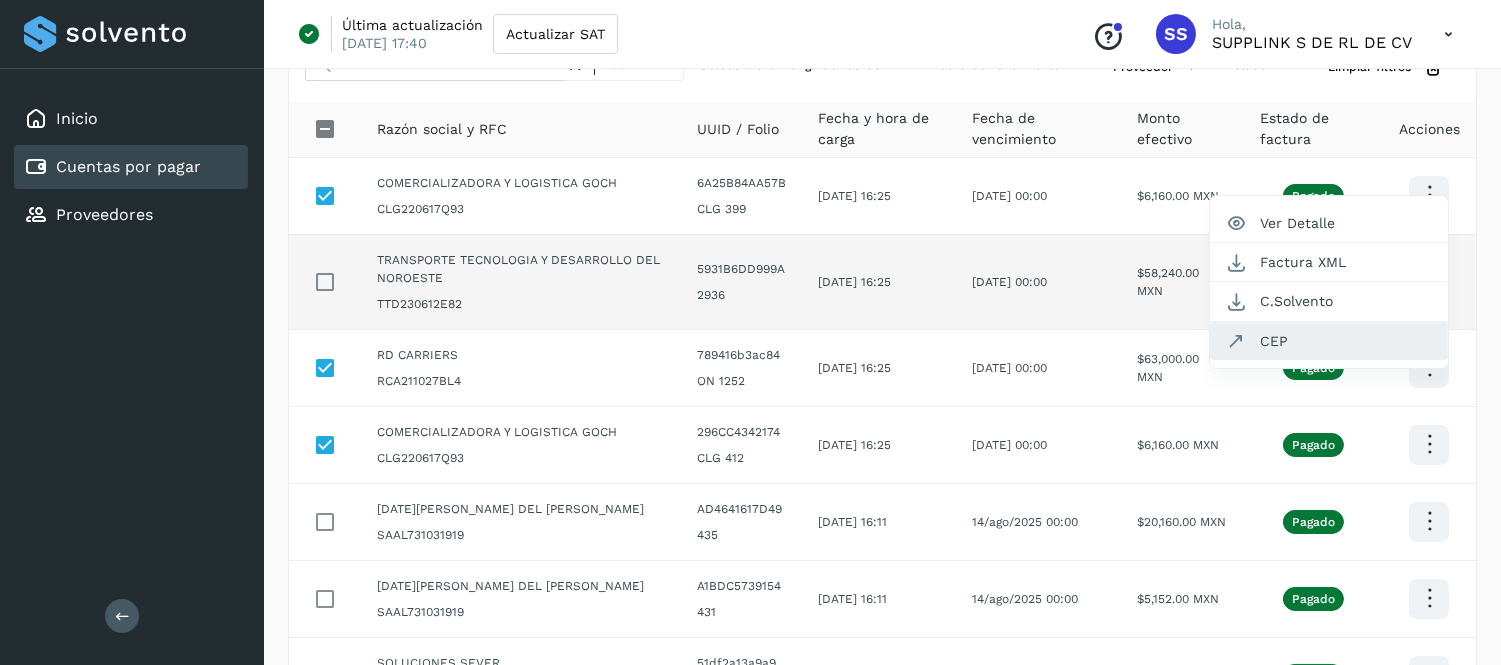 click on "CEP" 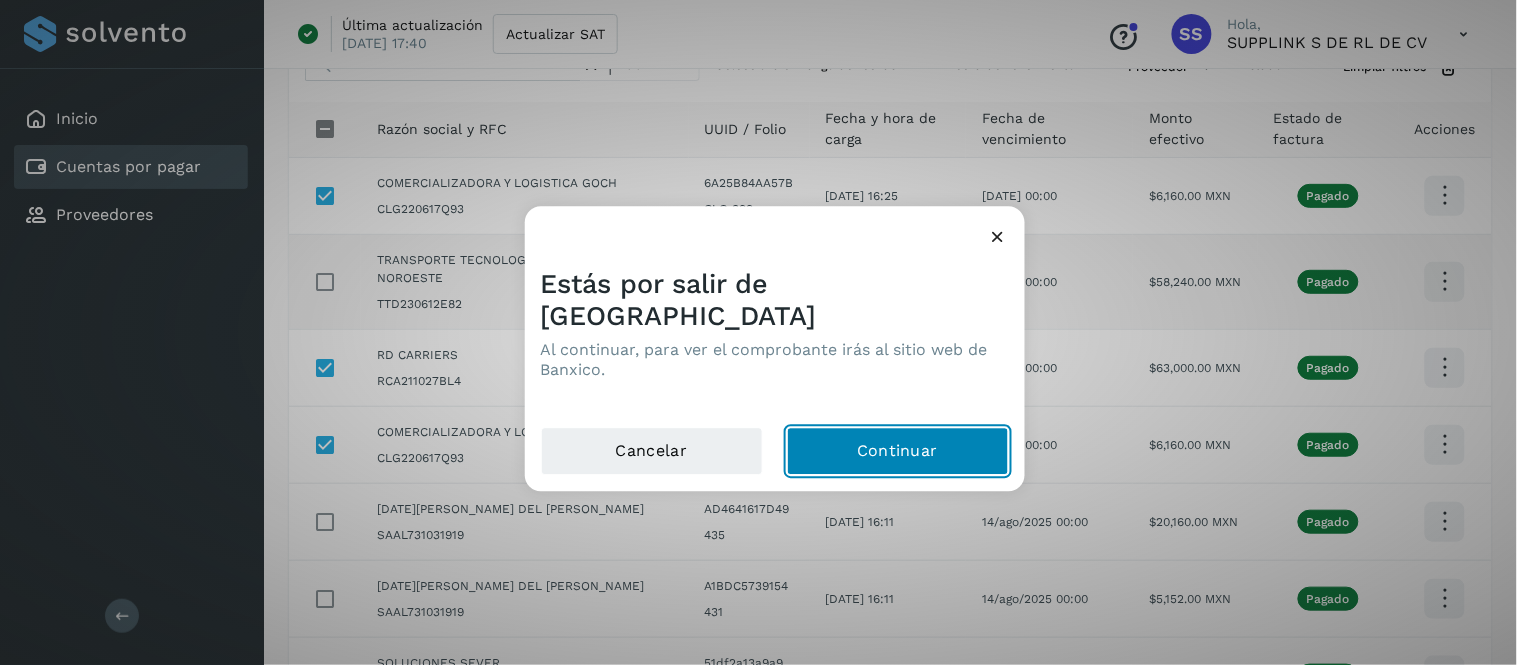 click on "Continuar" 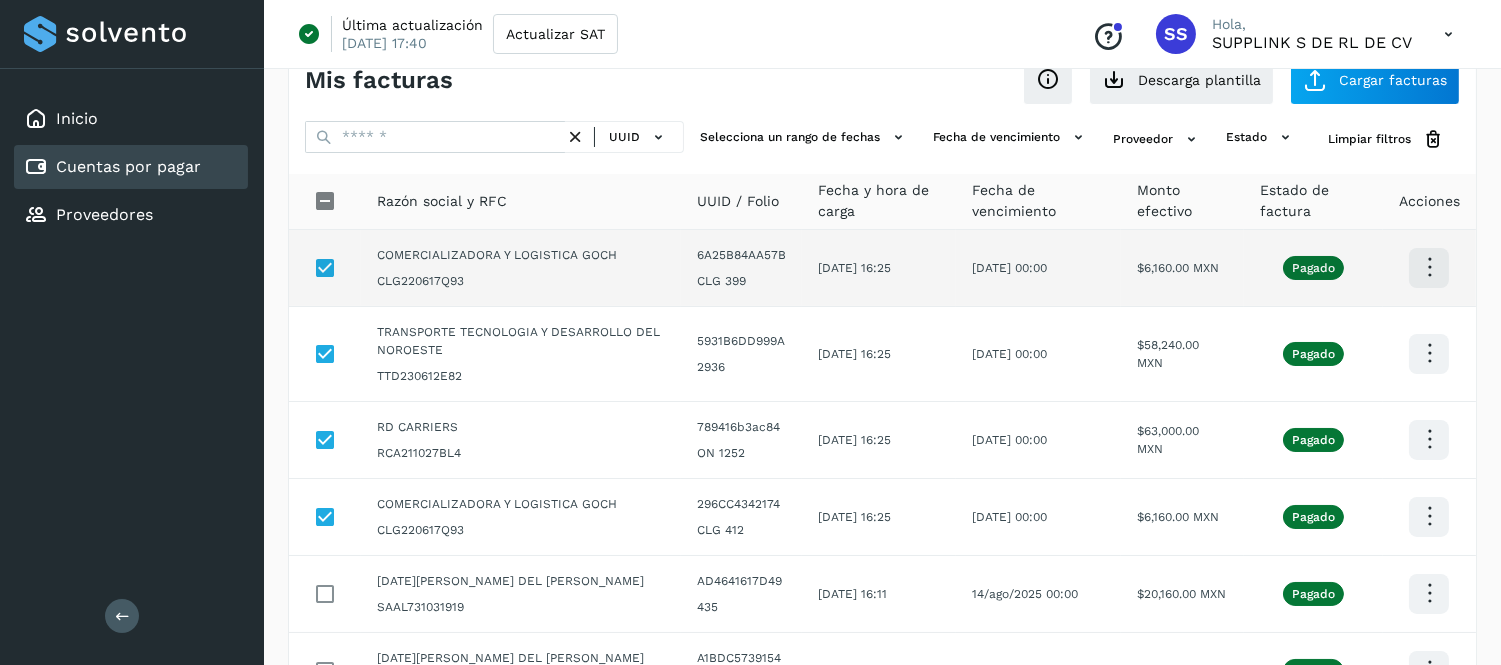 scroll, scrollTop: 41, scrollLeft: 0, axis: vertical 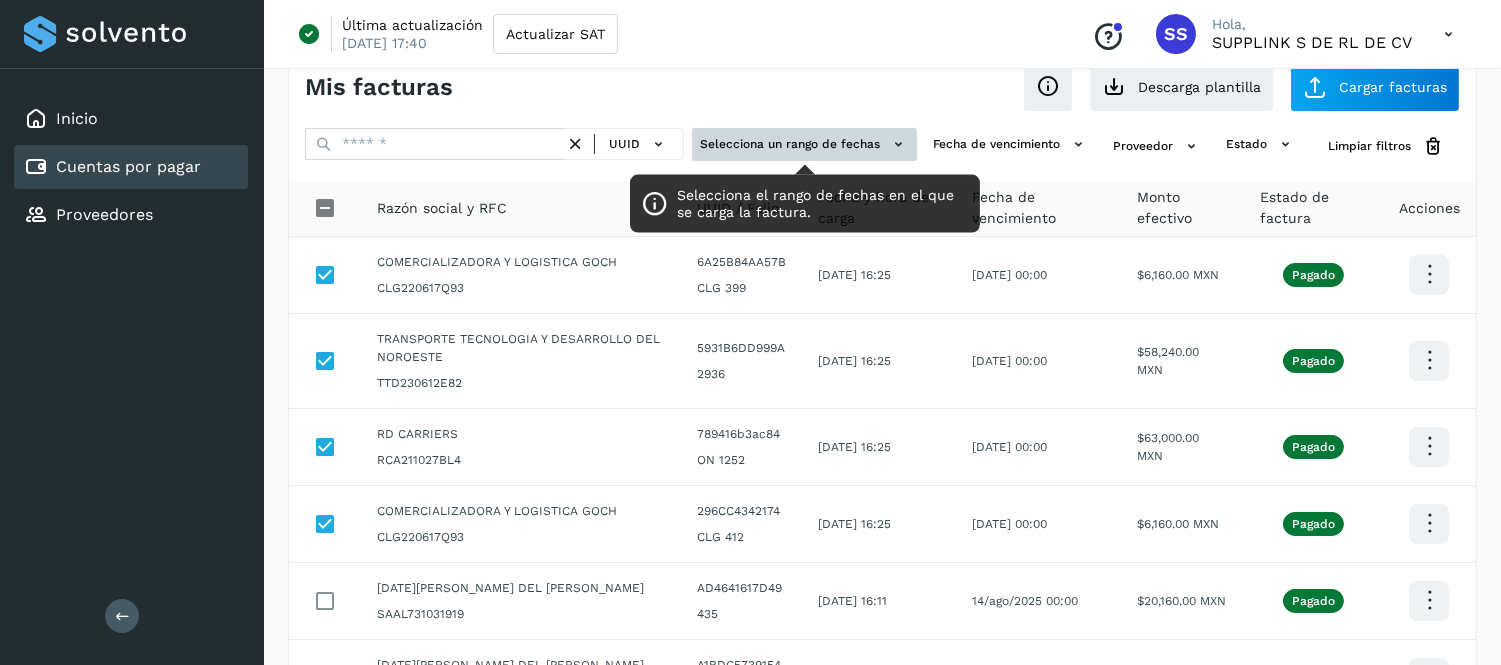 click at bounding box center (898, 144) 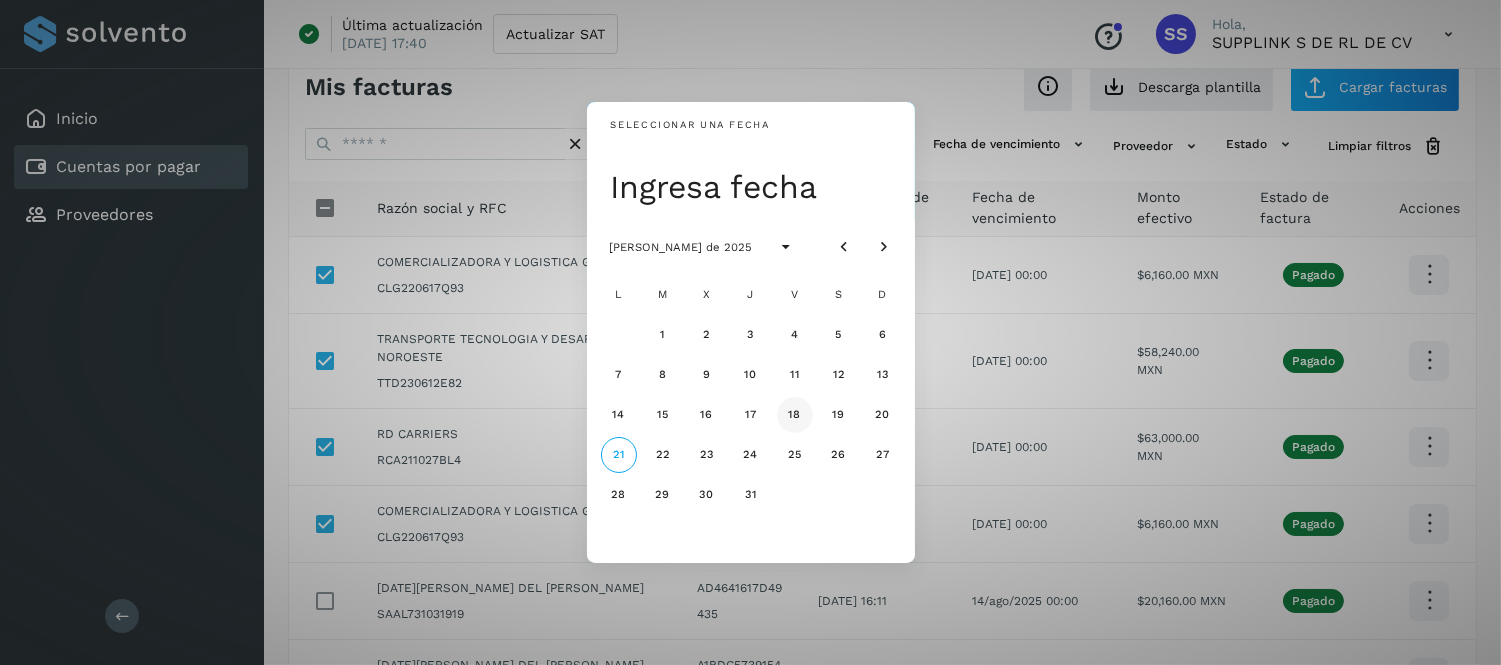click on "18" 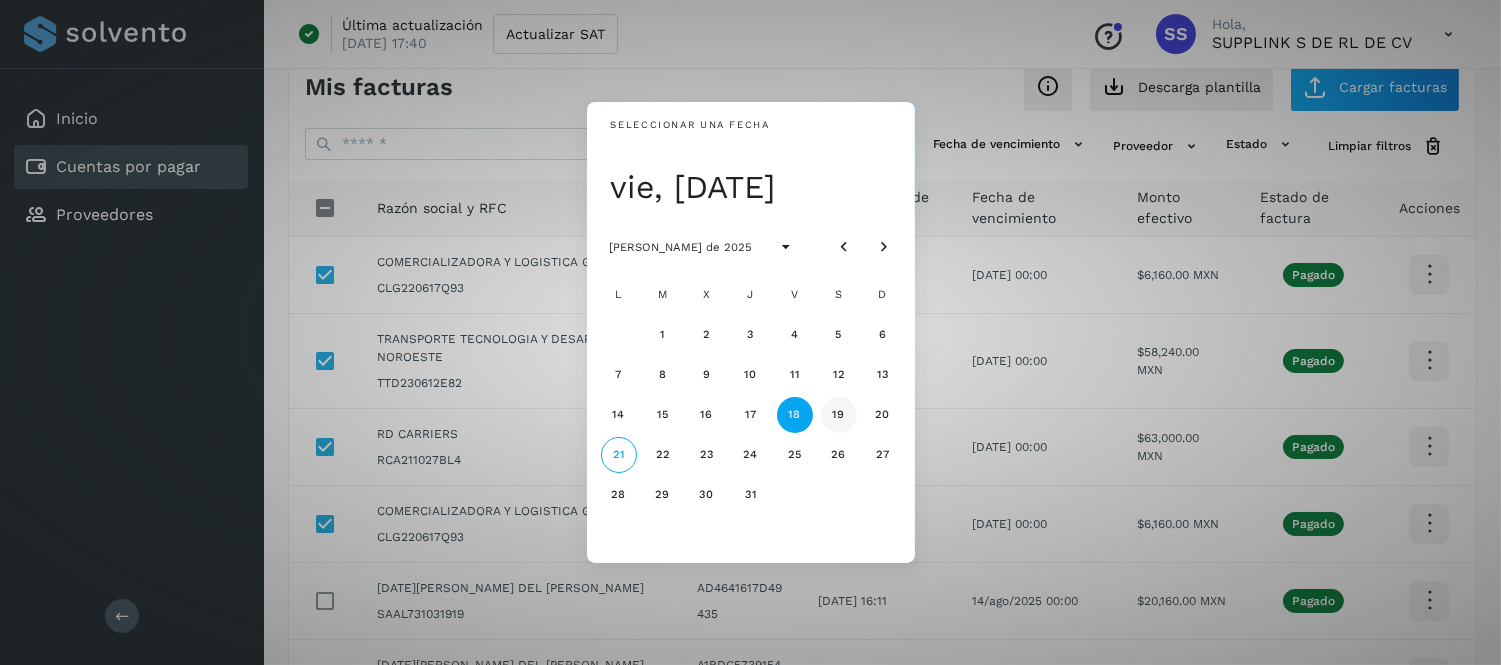 click on "19" 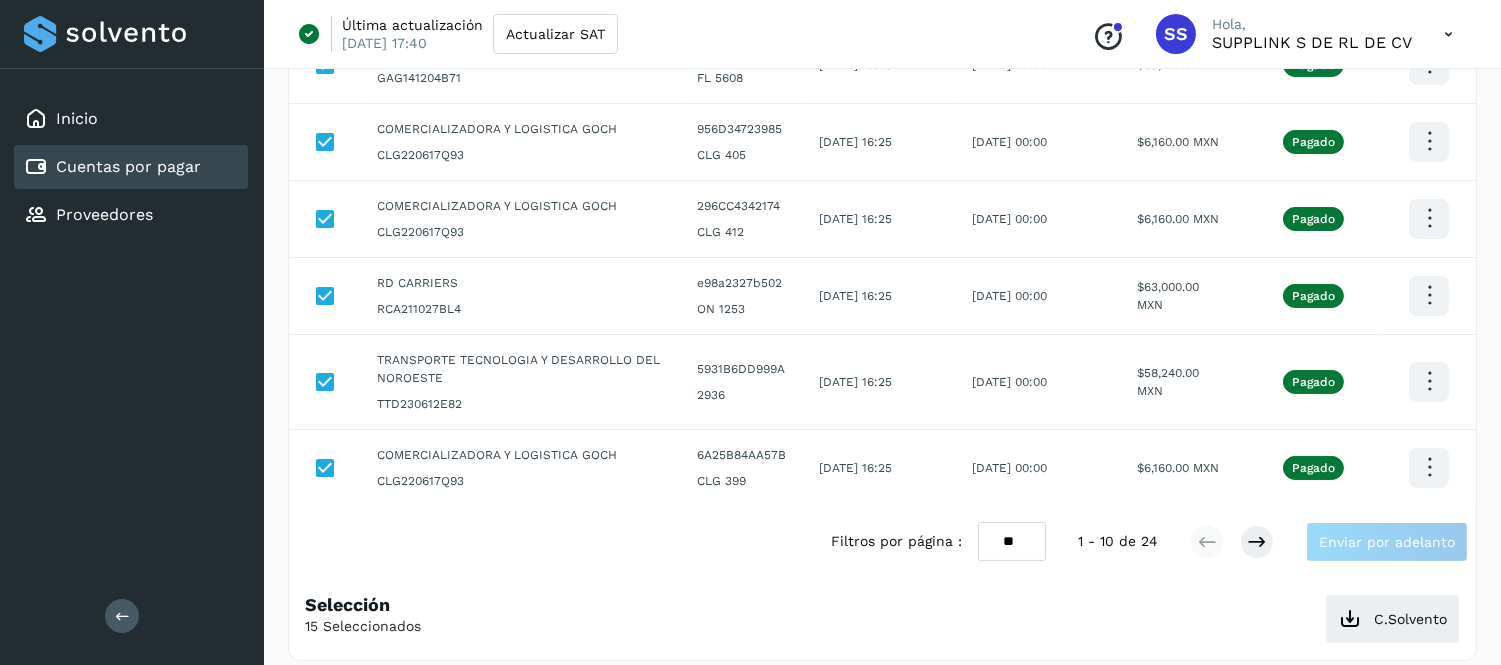 scroll, scrollTop: 597, scrollLeft: 0, axis: vertical 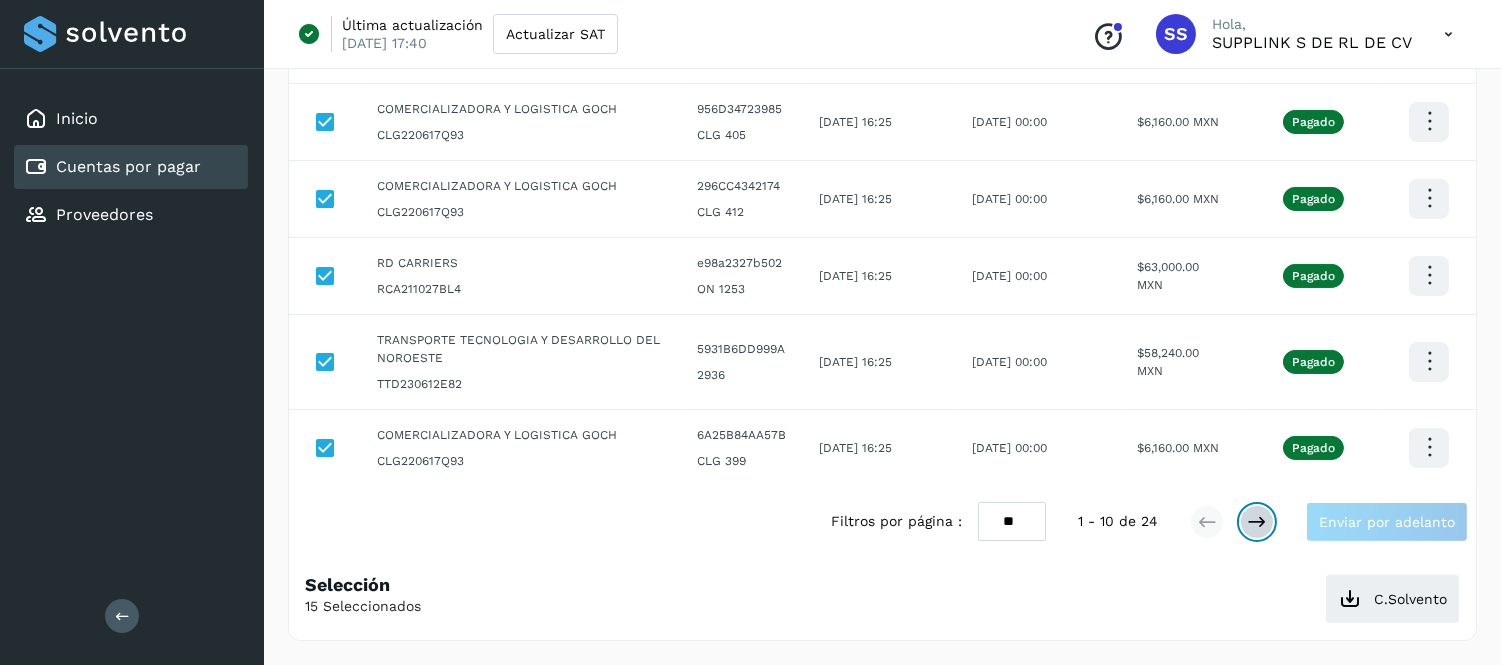 click at bounding box center (1257, 522) 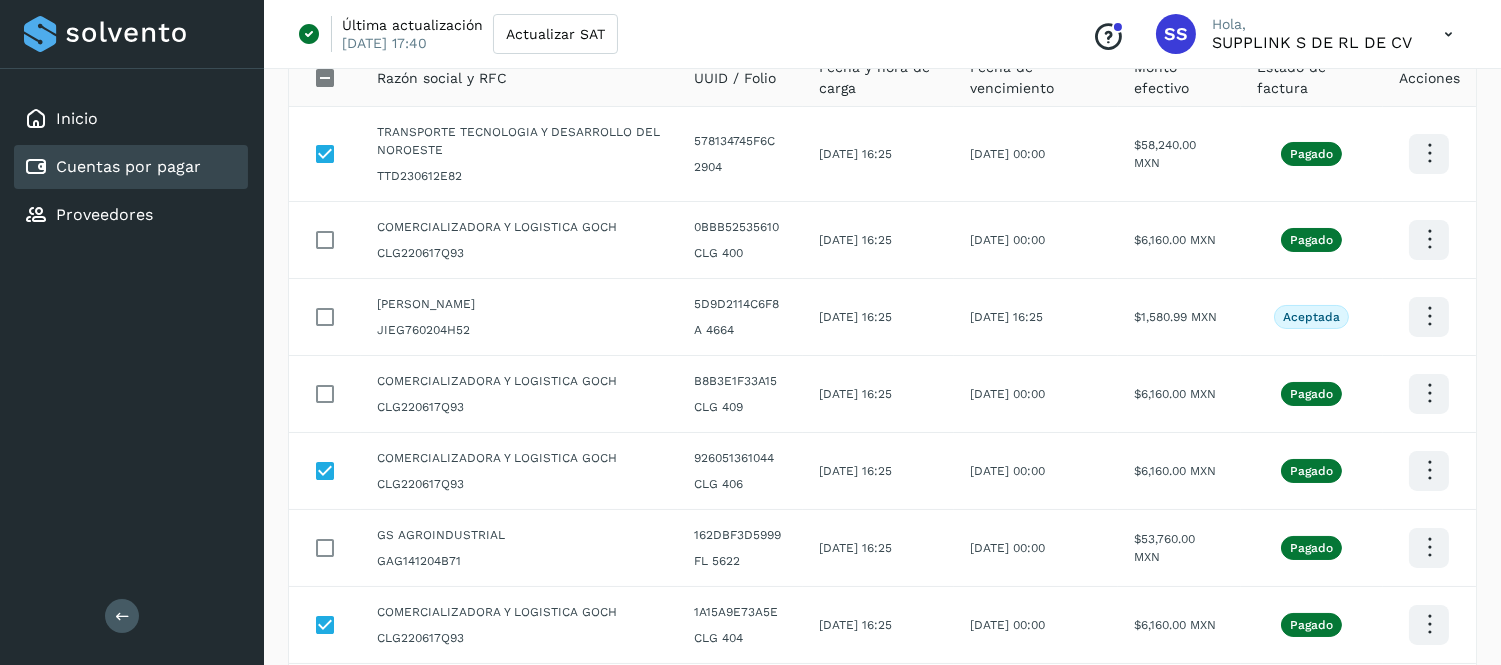 scroll, scrollTop: 167, scrollLeft: 0, axis: vertical 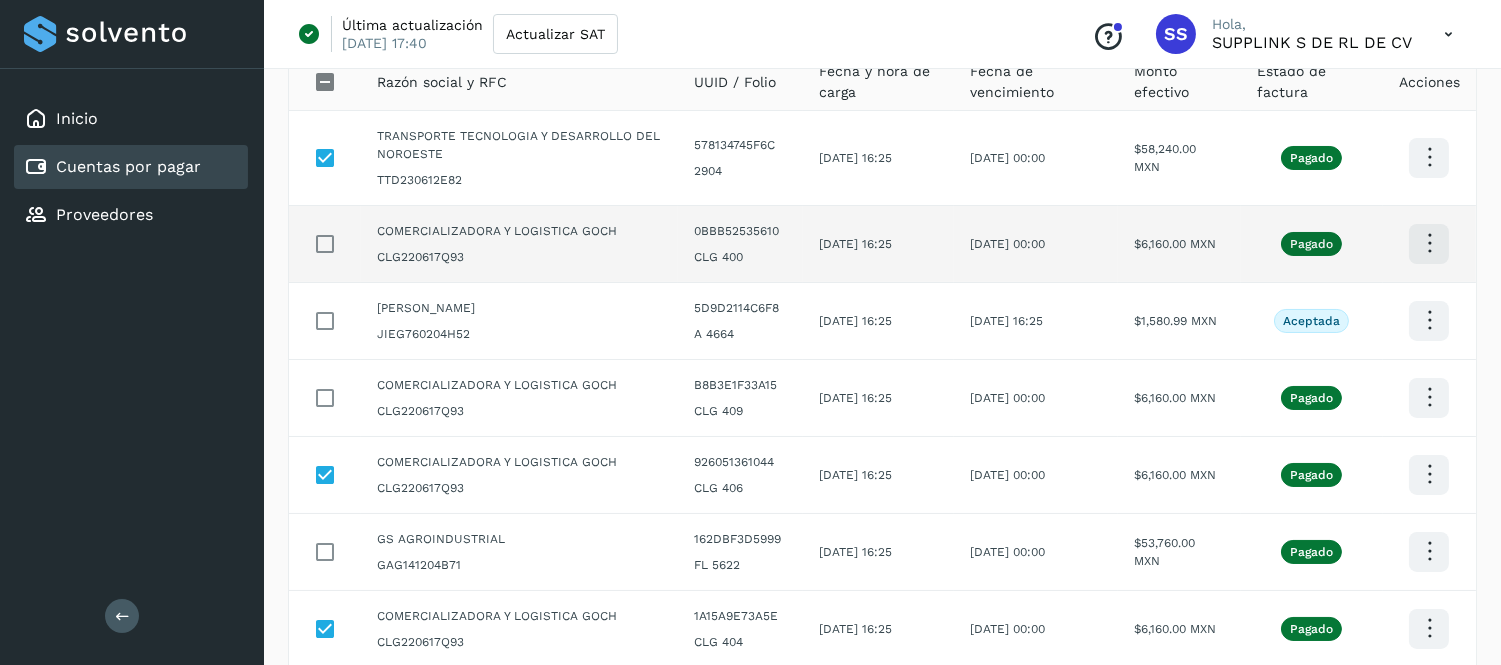 click at bounding box center [1429, 157] 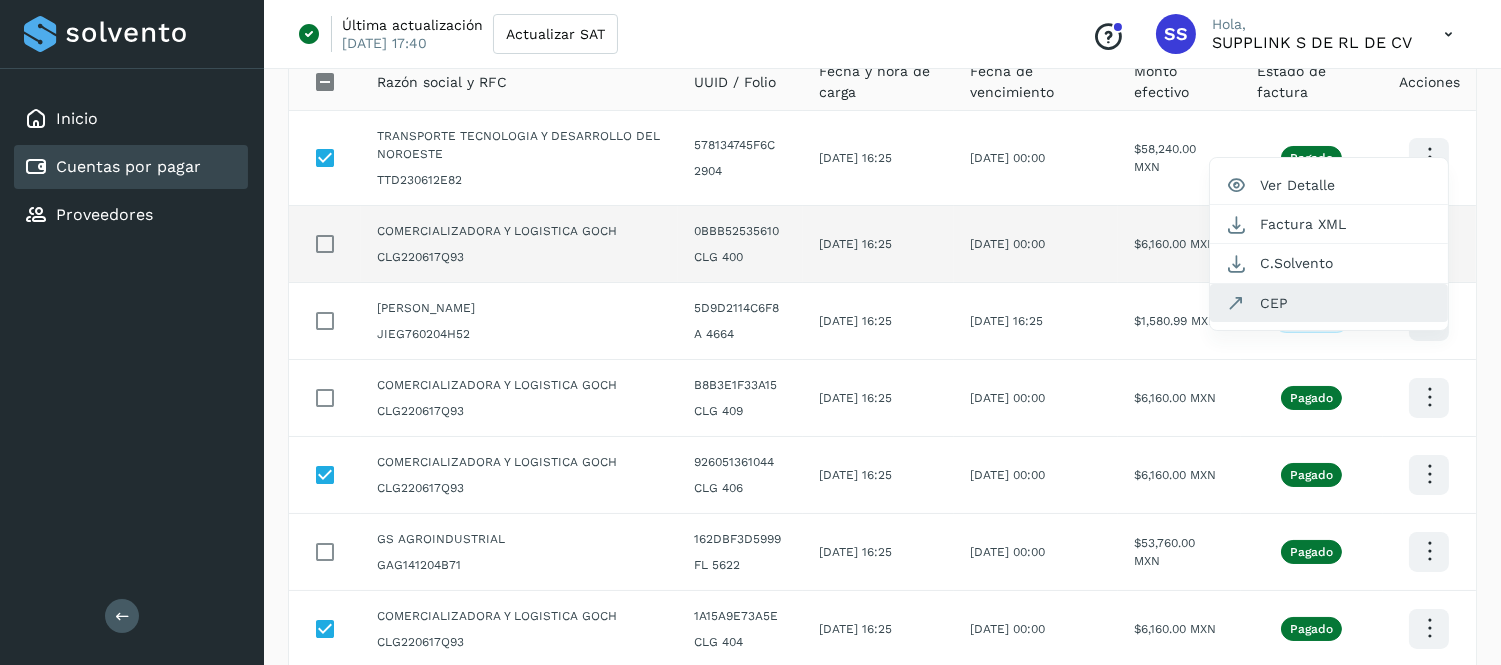 click on "CEP" 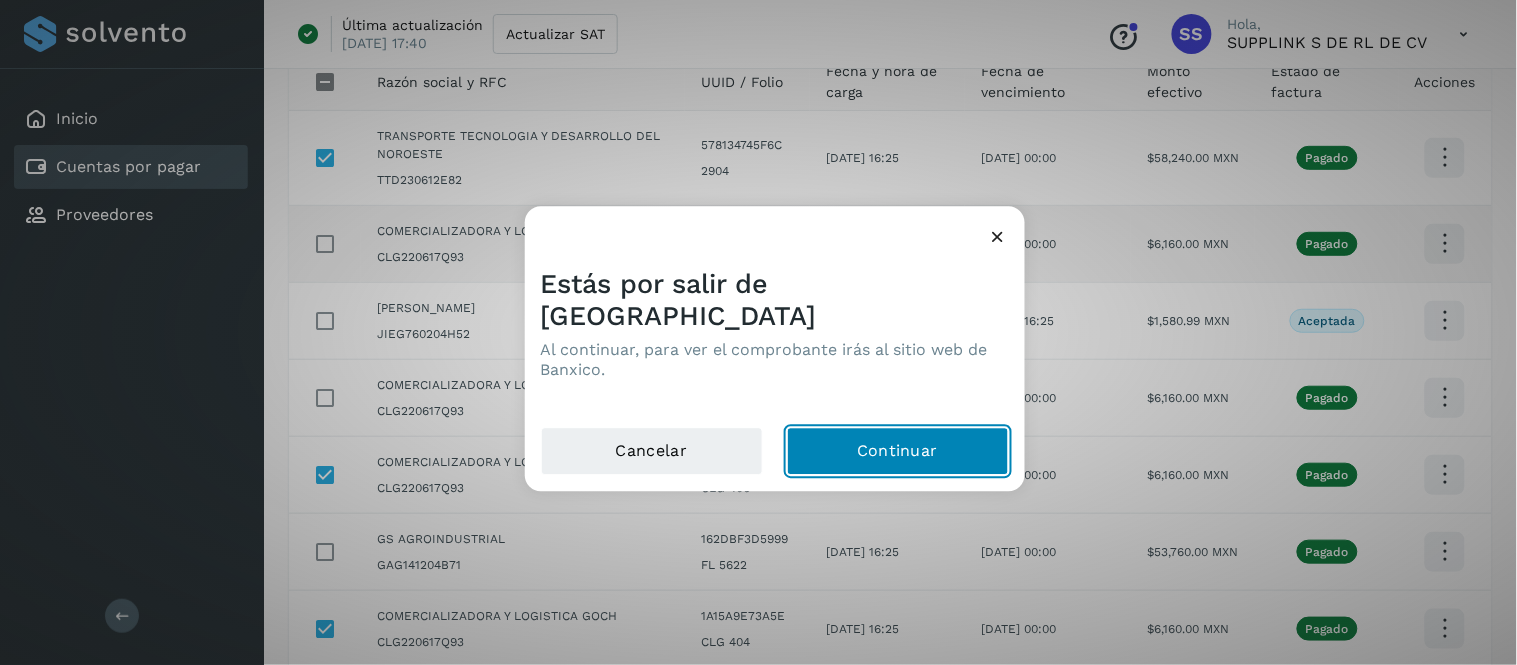 click on "Continuar" 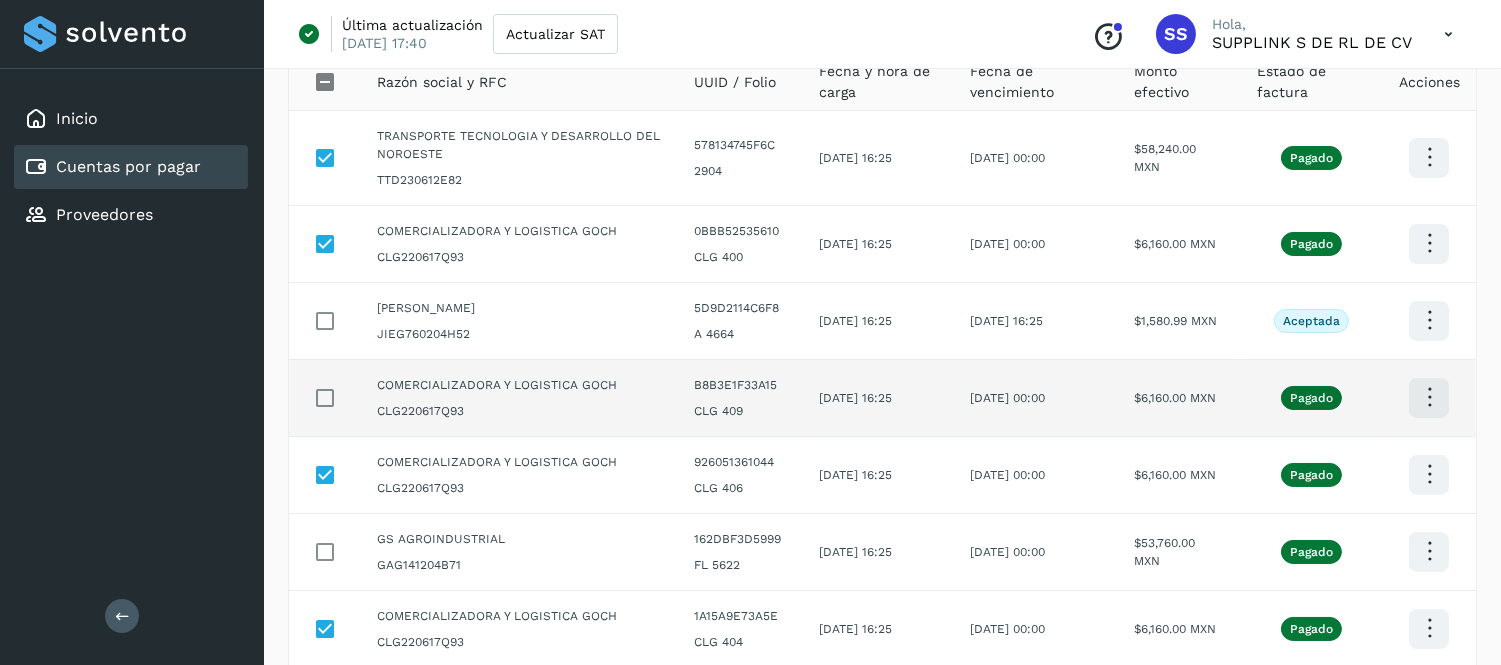click at bounding box center [1429, 157] 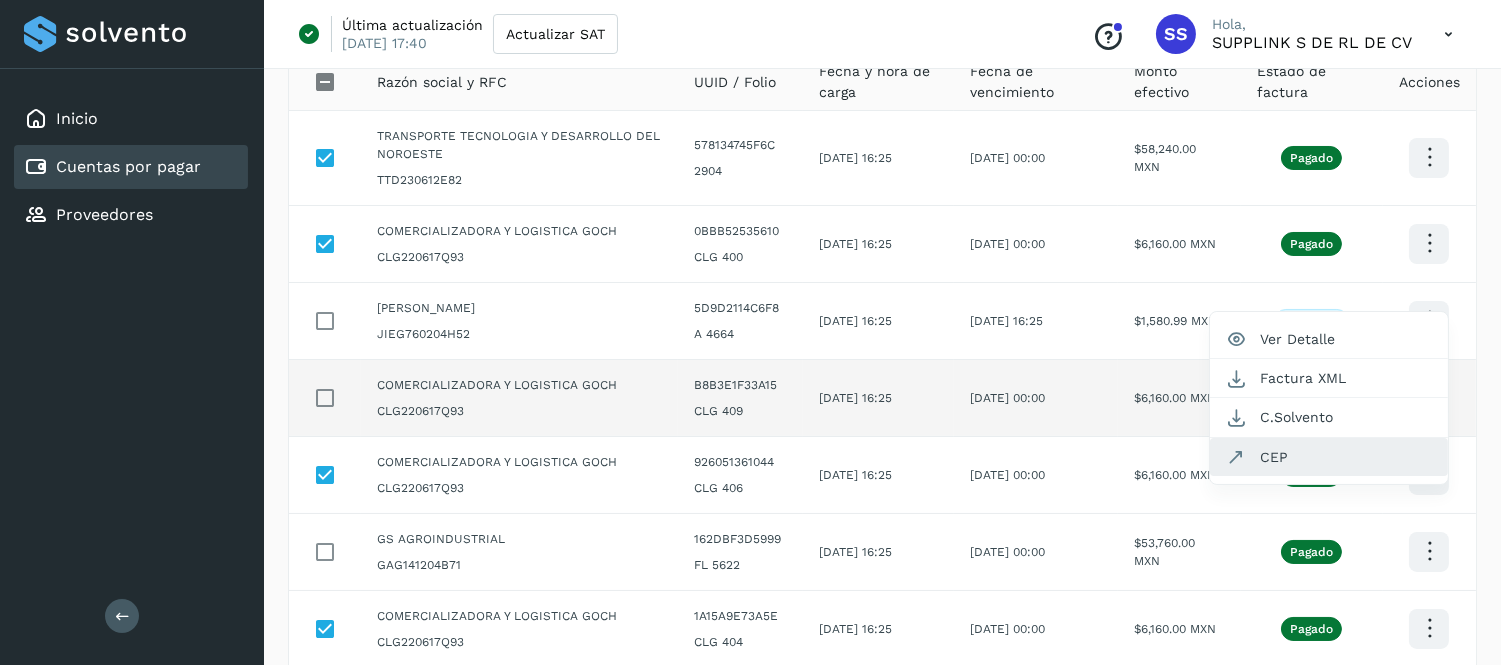 click on "CEP" 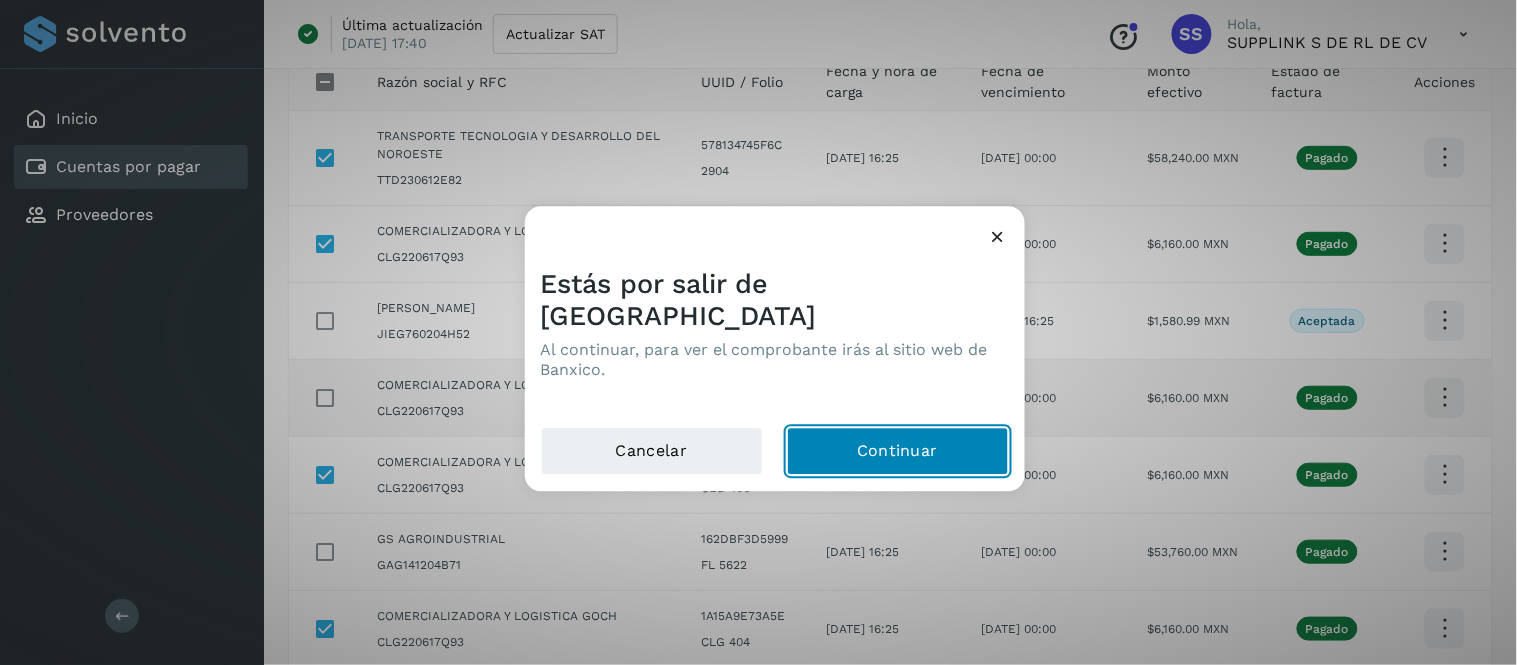click on "Continuar" 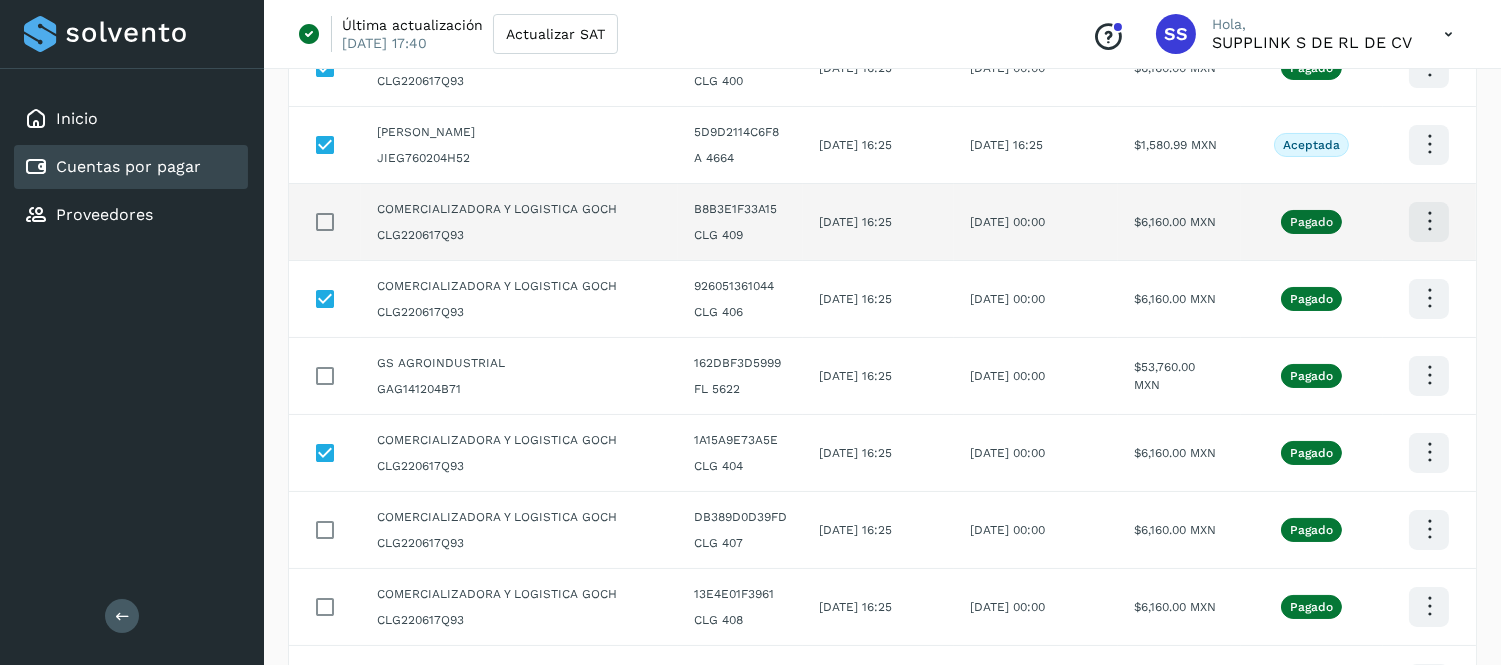 scroll, scrollTop: 344, scrollLeft: 0, axis: vertical 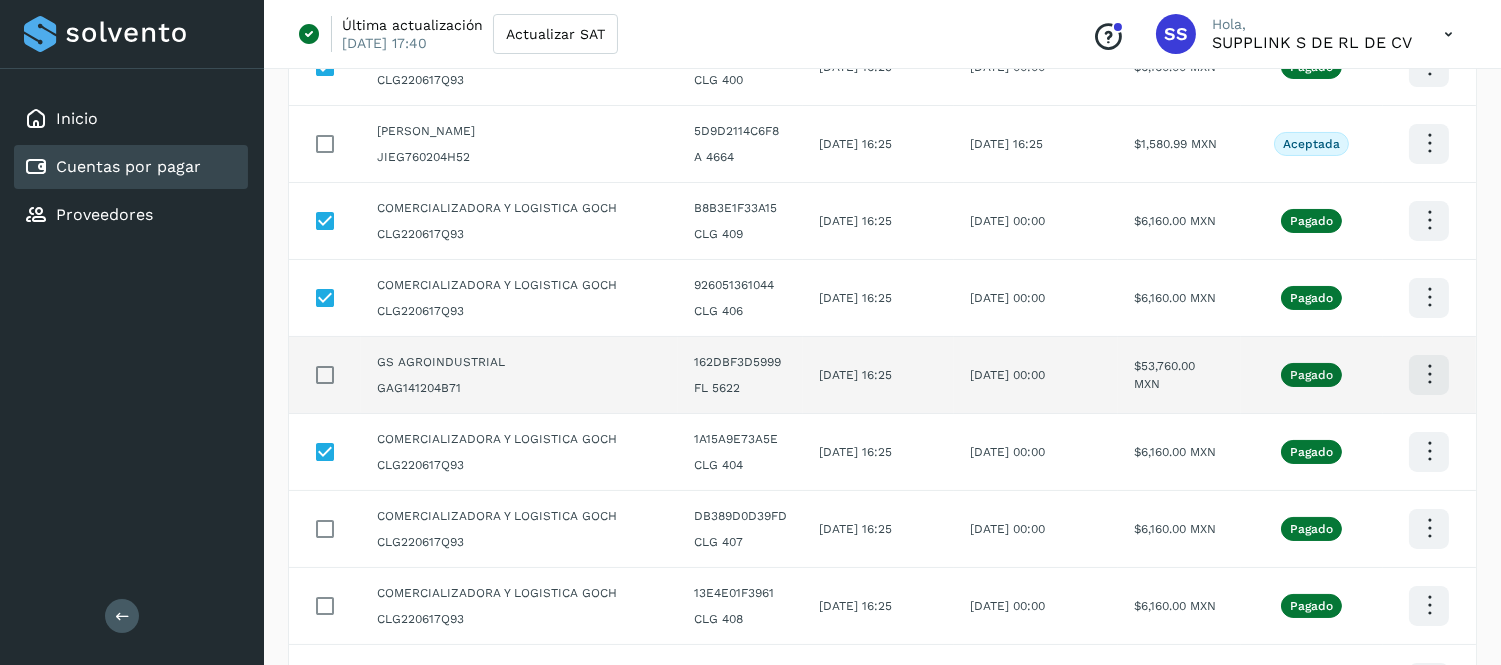 click at bounding box center (1429, -20) 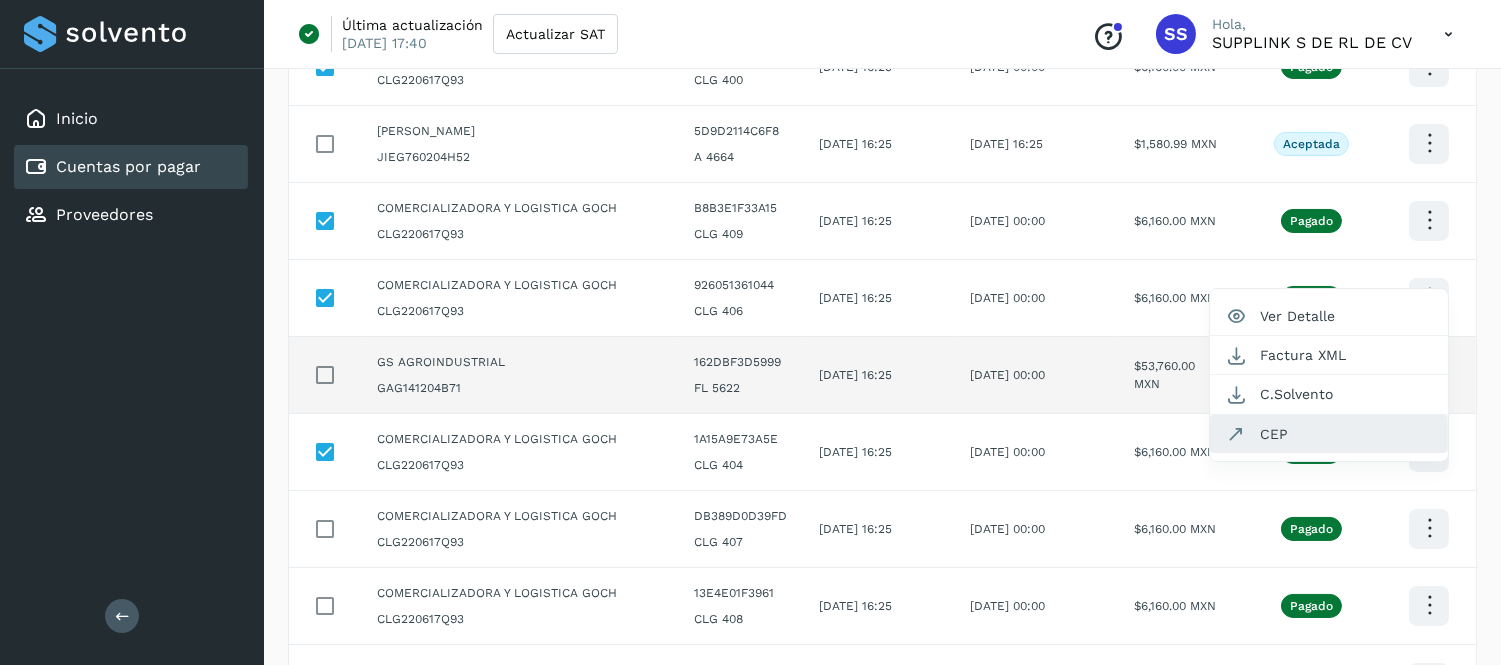 click on "CEP" 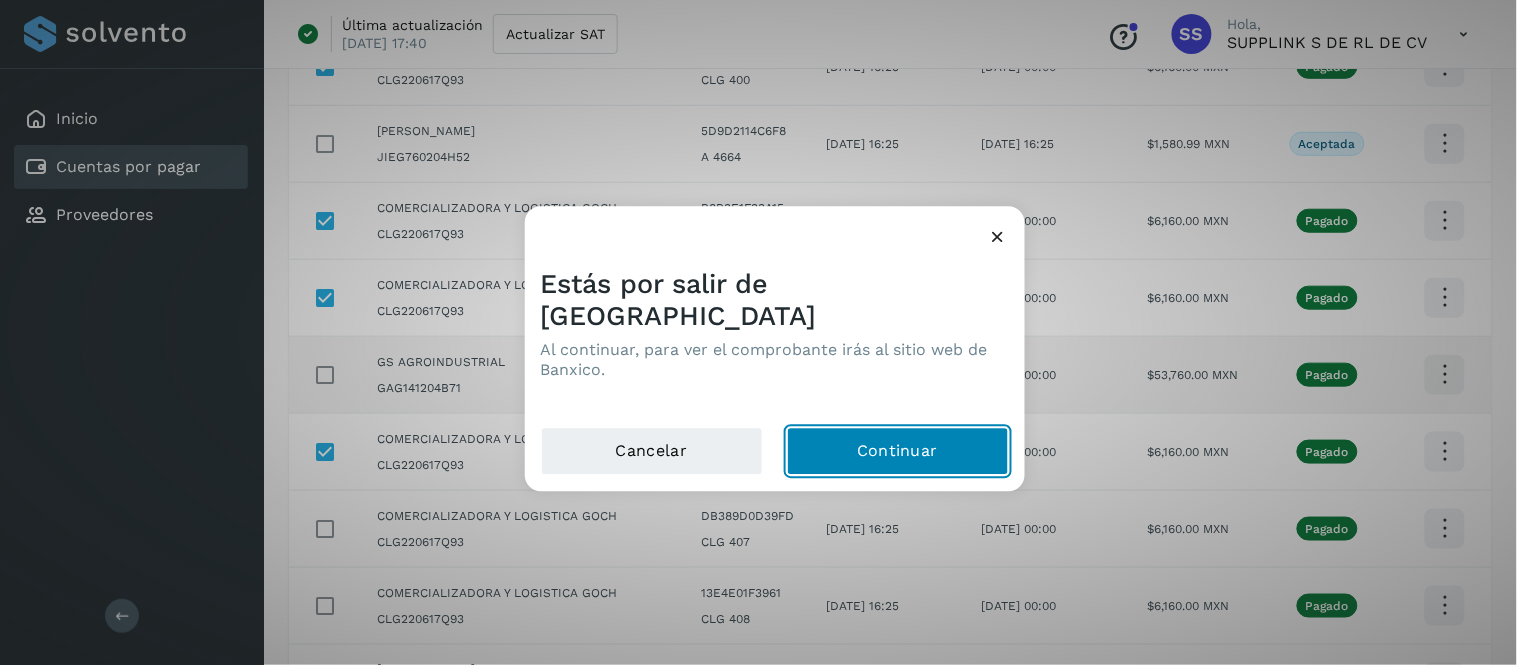 click on "Continuar" 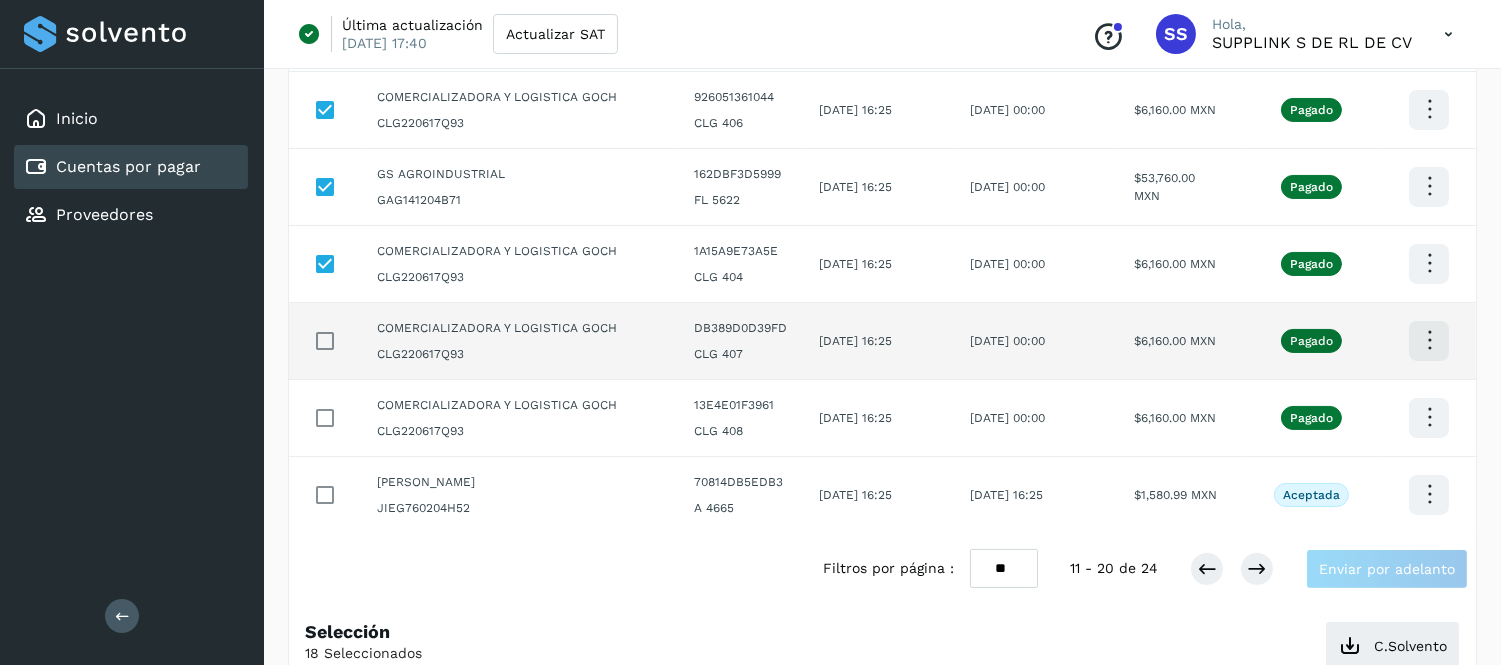 scroll, scrollTop: 578, scrollLeft: 0, axis: vertical 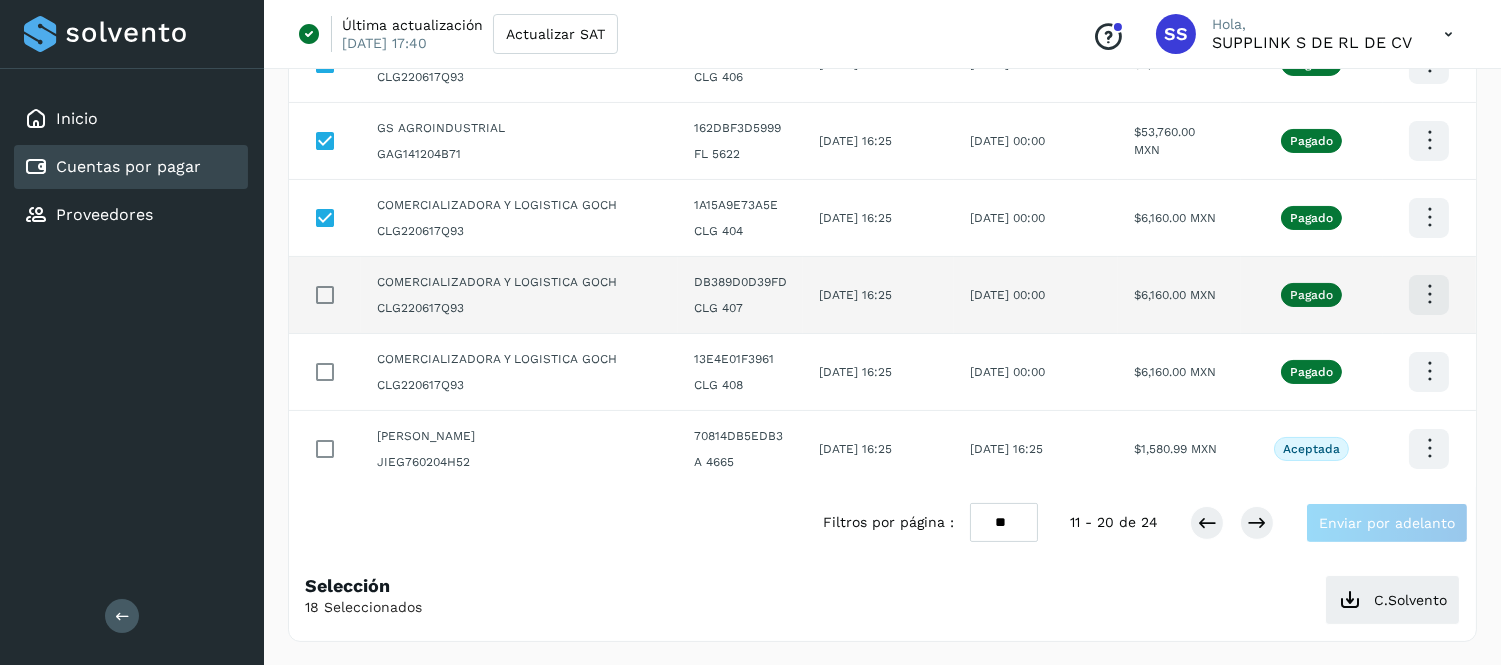 click at bounding box center [1429, -254] 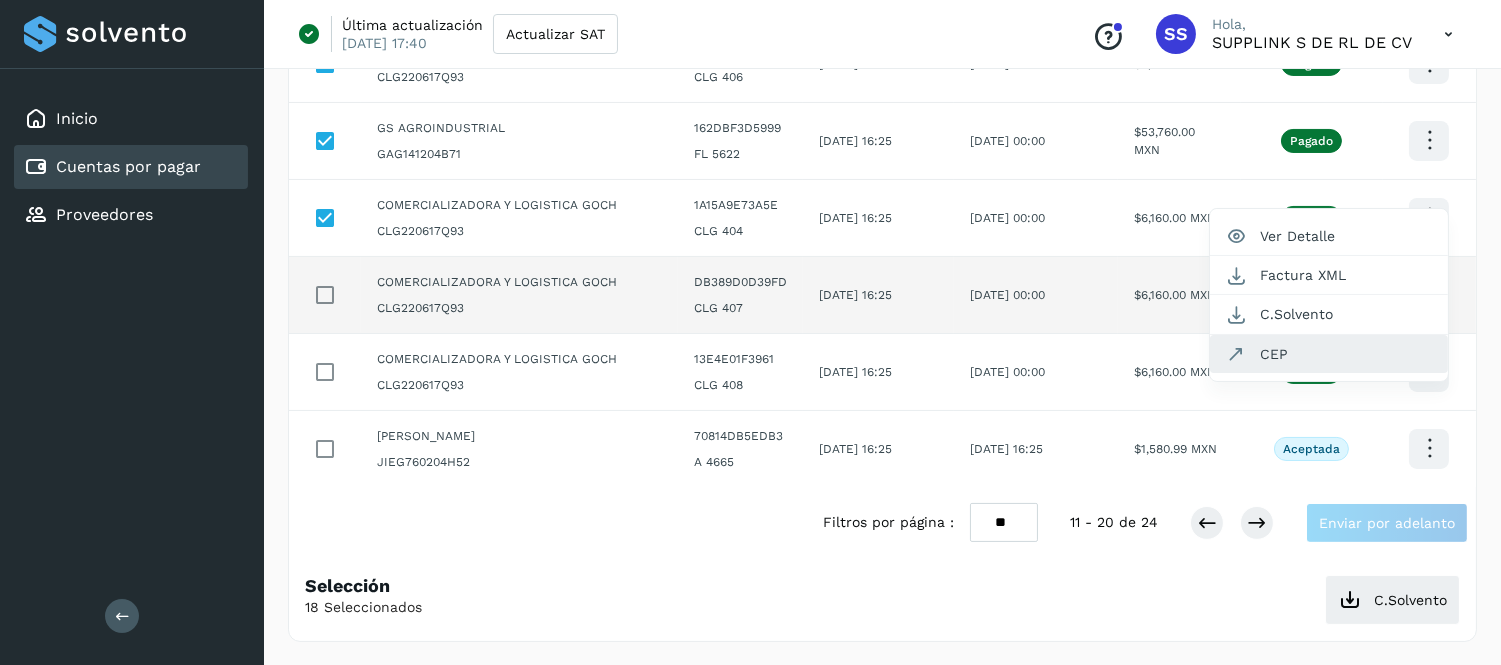 click on "CEP" 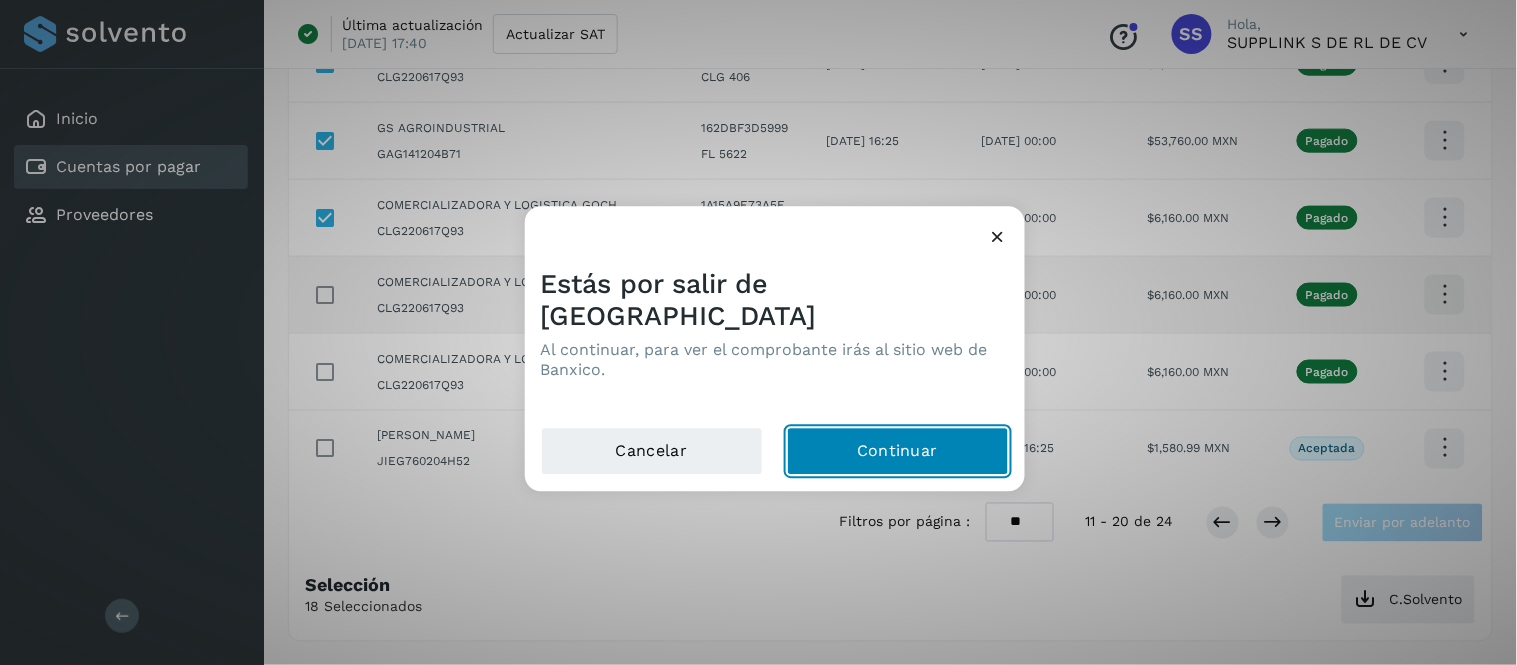 click on "Continuar" 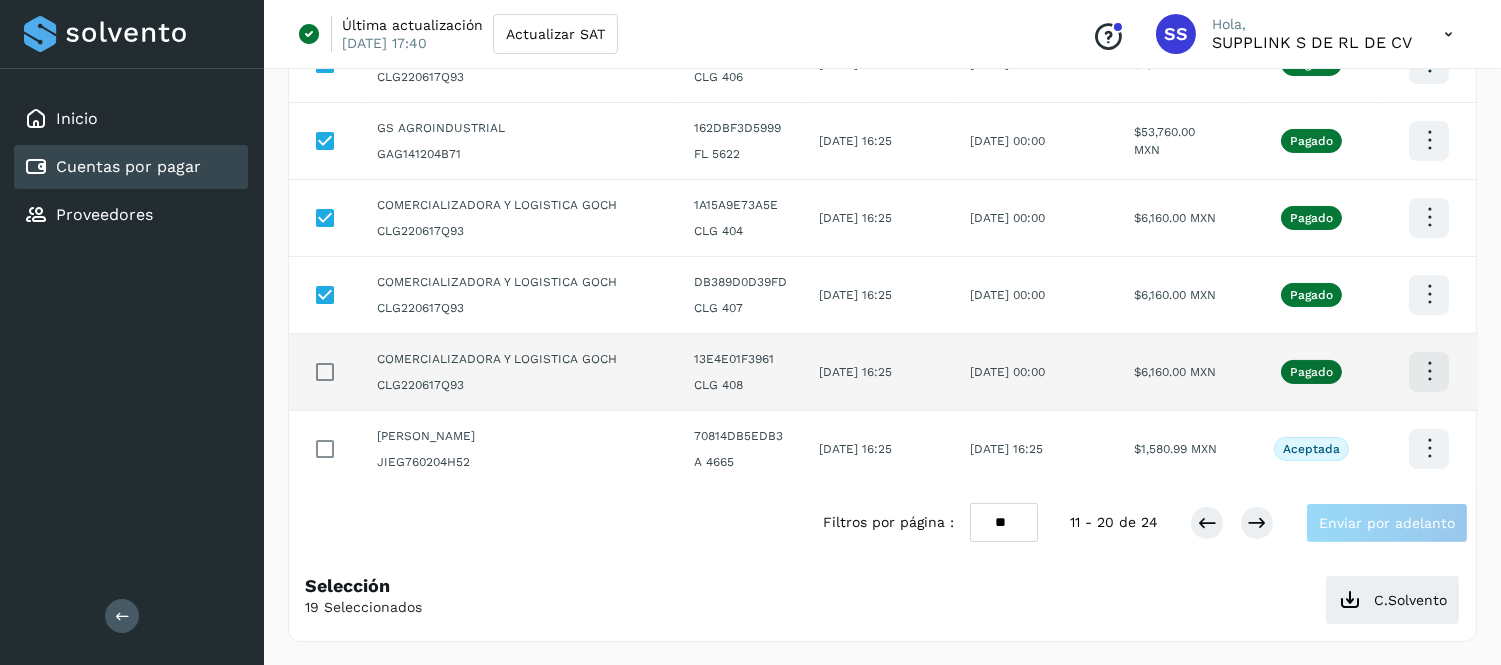 click at bounding box center [1429, -254] 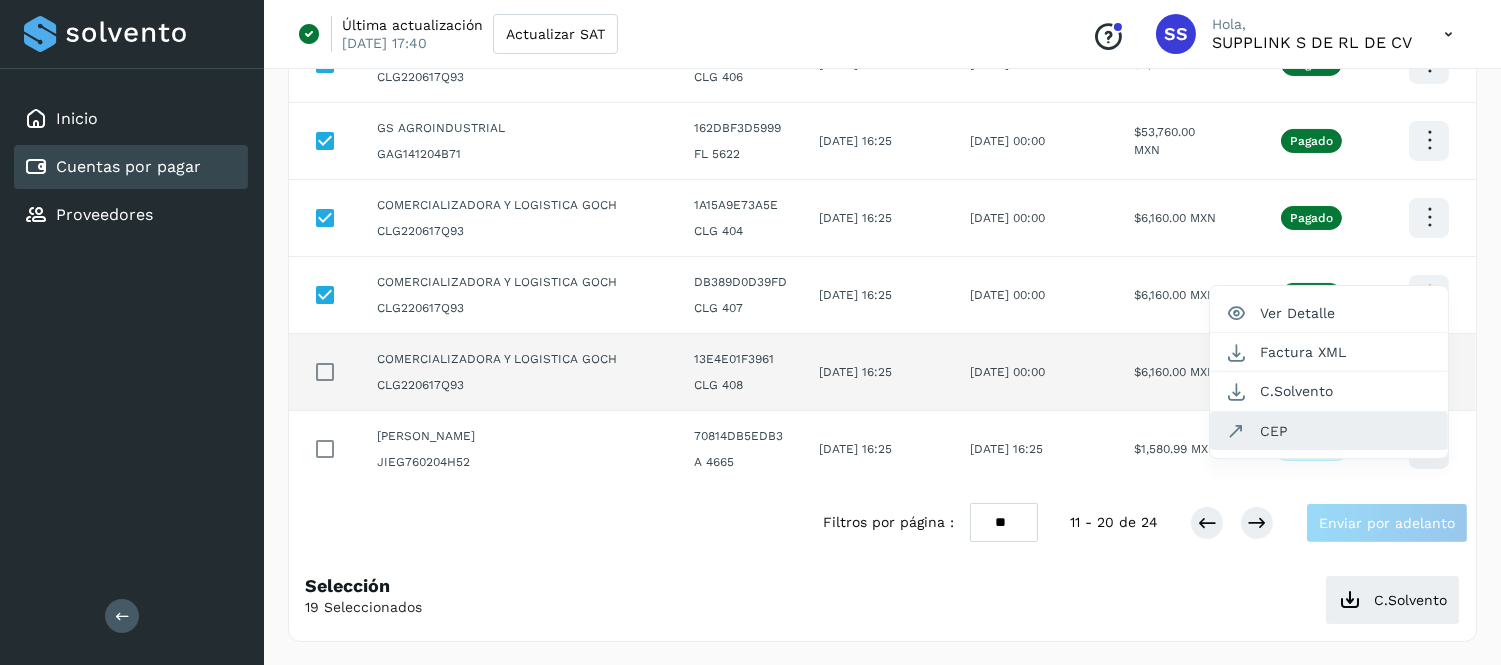 click on "CEP" 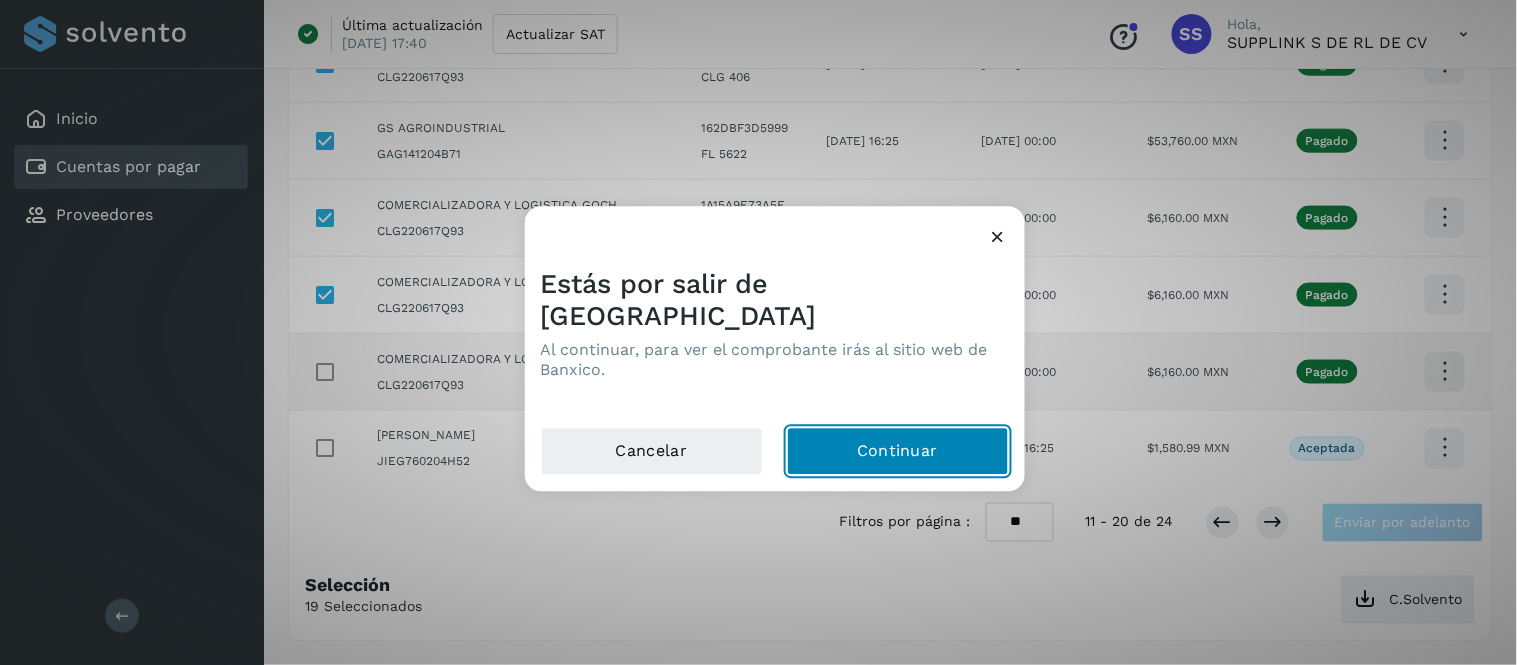 click on "Continuar" 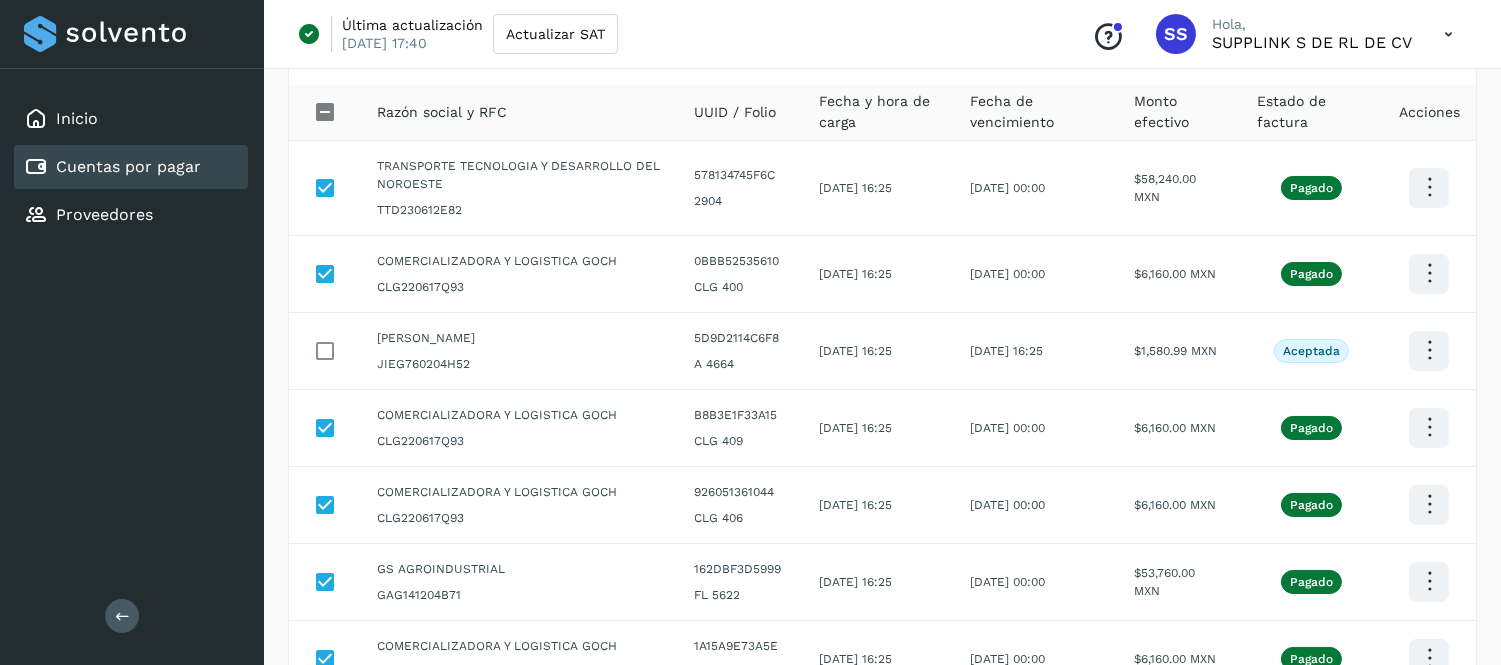 scroll, scrollTop: 136, scrollLeft: 0, axis: vertical 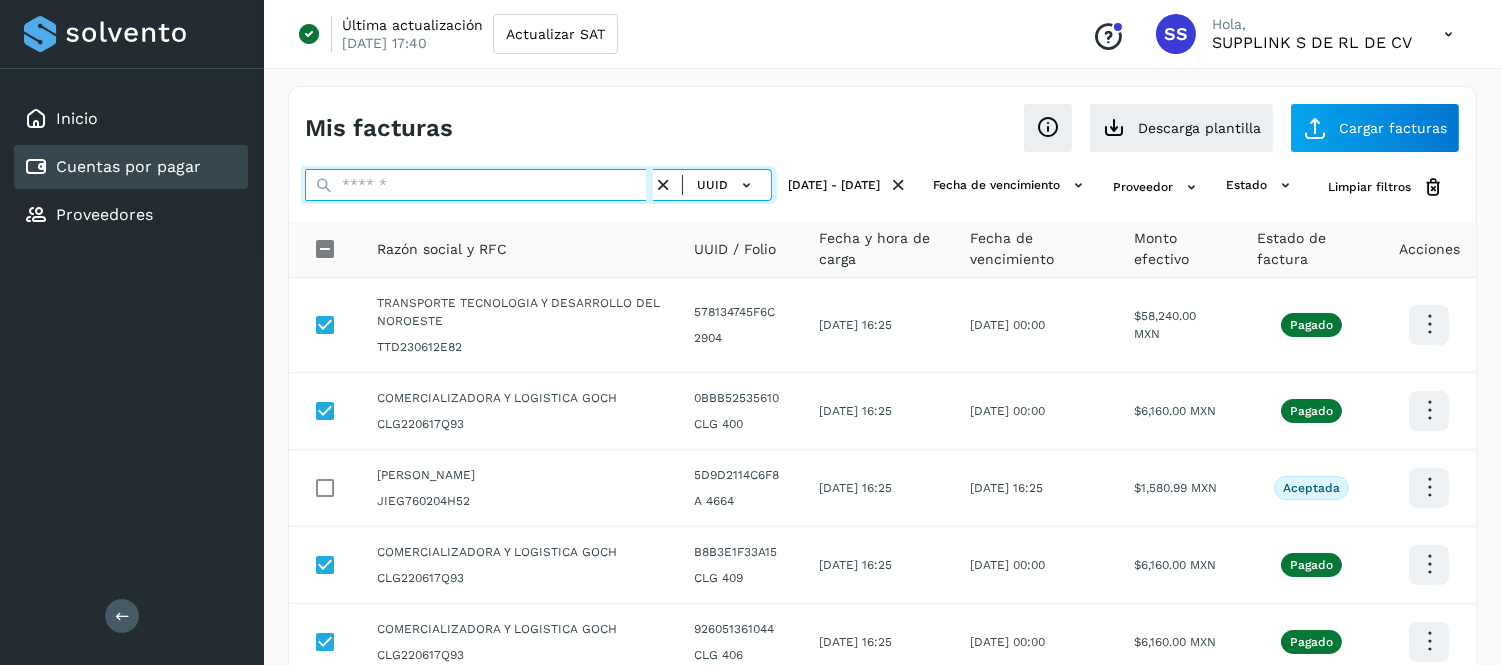 click at bounding box center [479, 185] 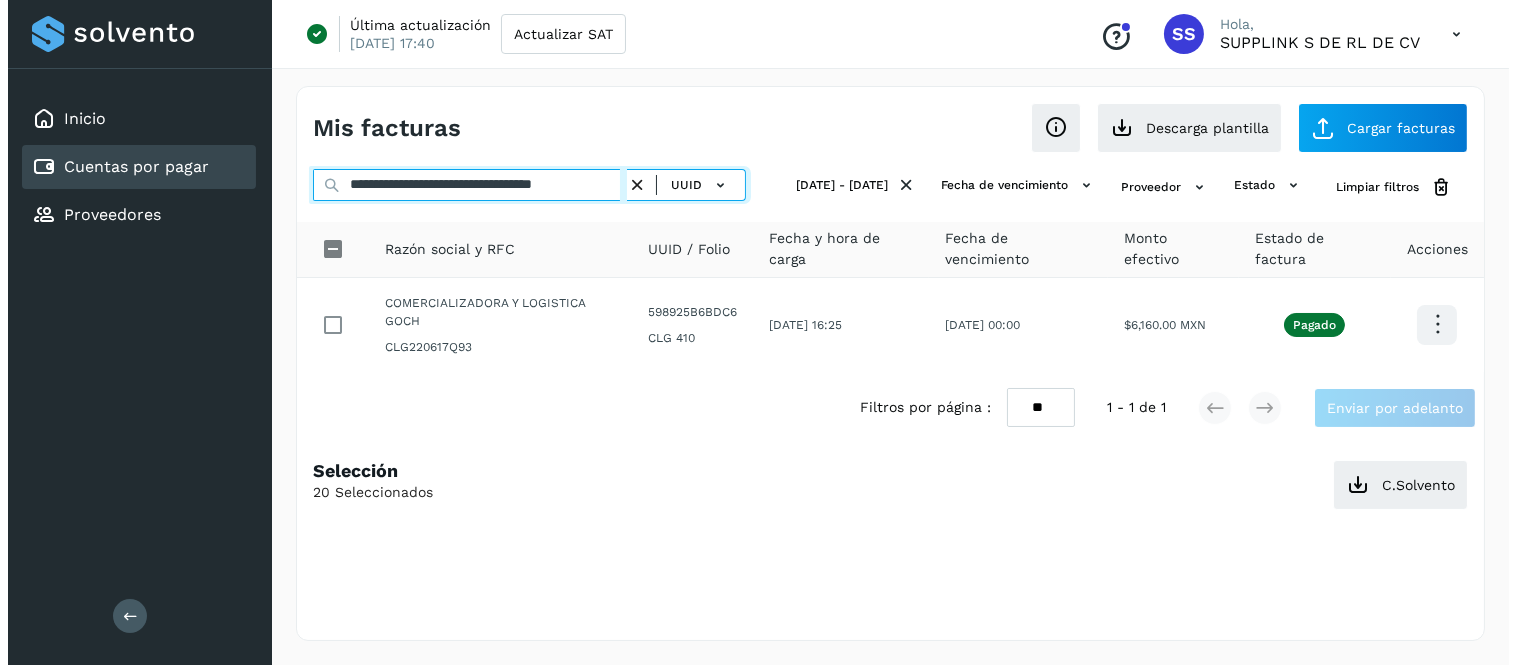 scroll, scrollTop: 0, scrollLeft: 32, axis: horizontal 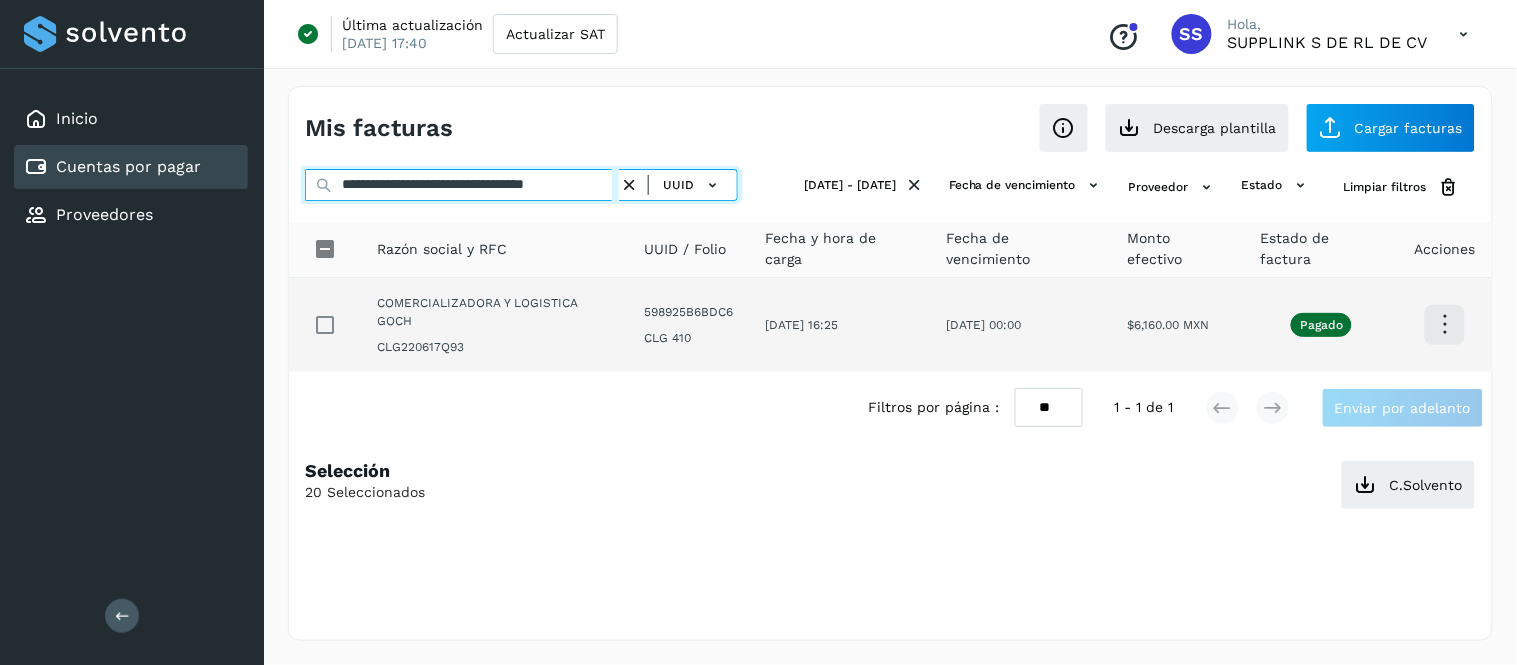 type on "**********" 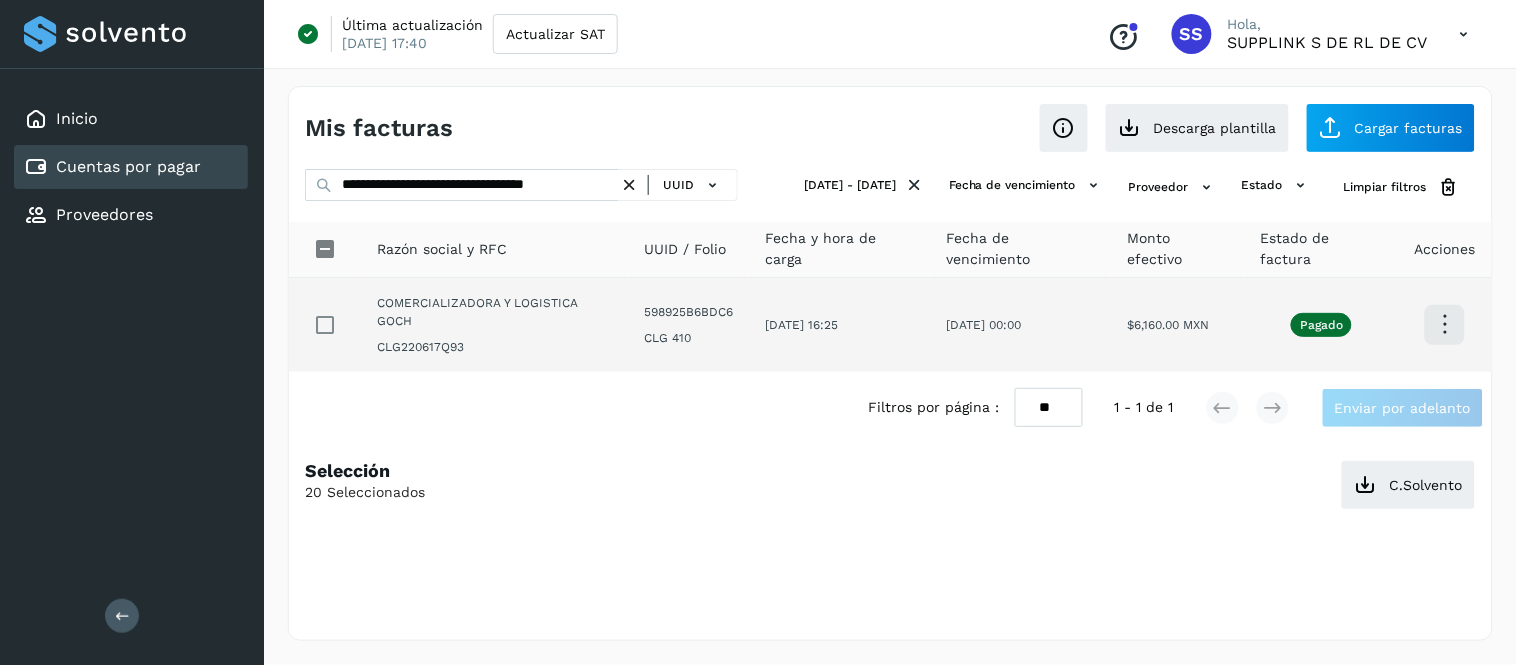 scroll, scrollTop: 0, scrollLeft: 0, axis: both 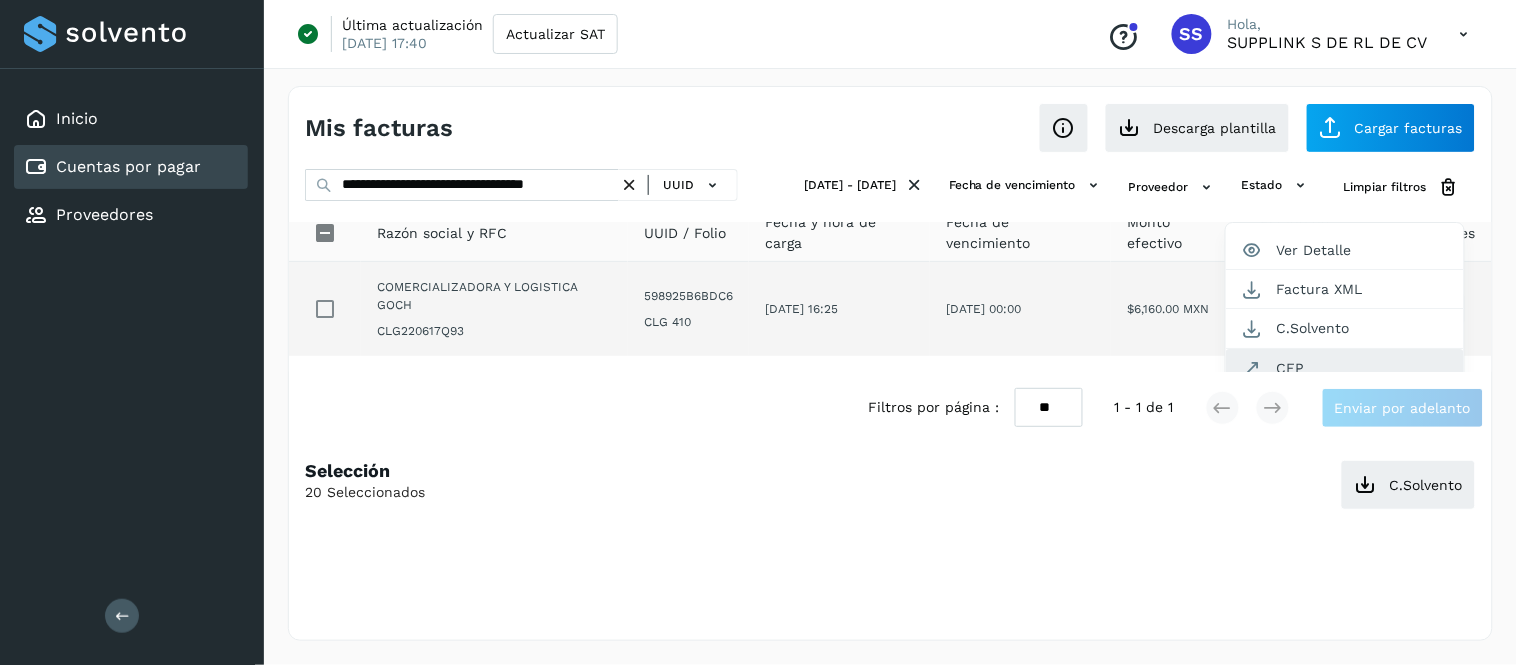 click on "CEP" 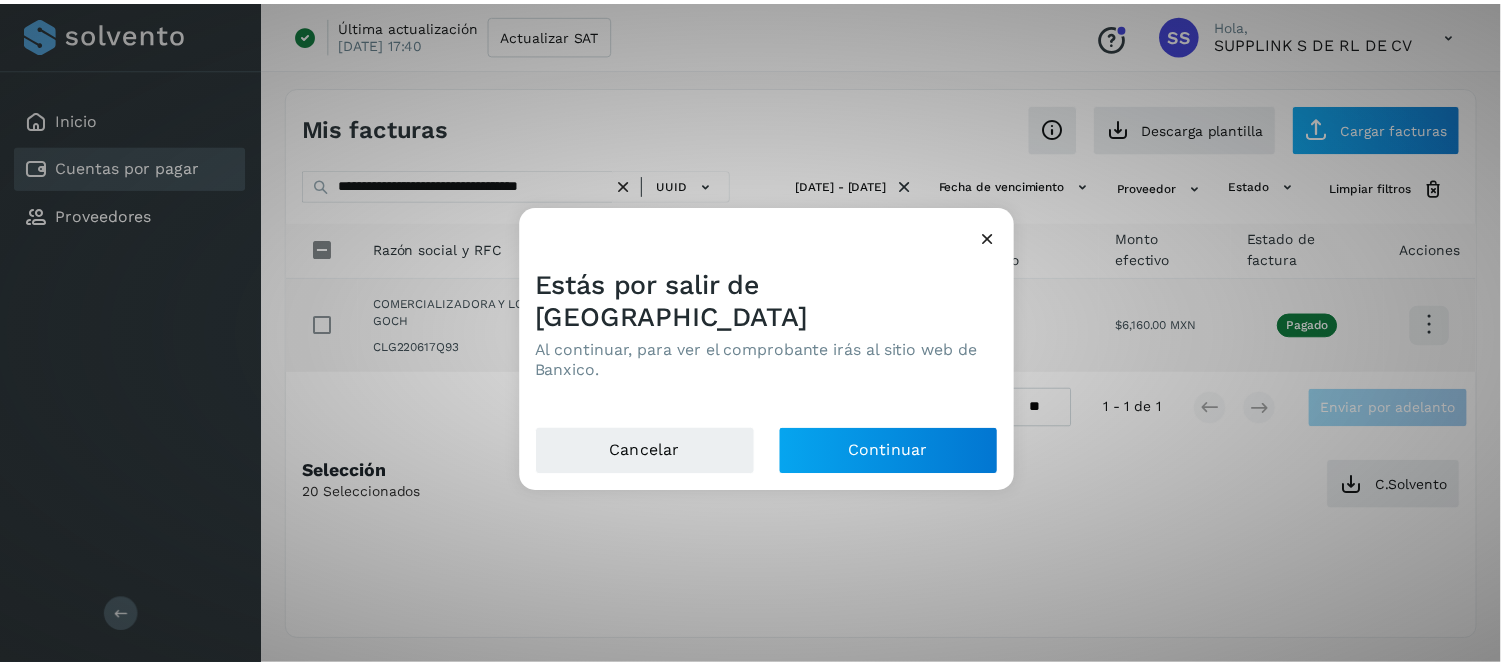 scroll, scrollTop: 0, scrollLeft: 0, axis: both 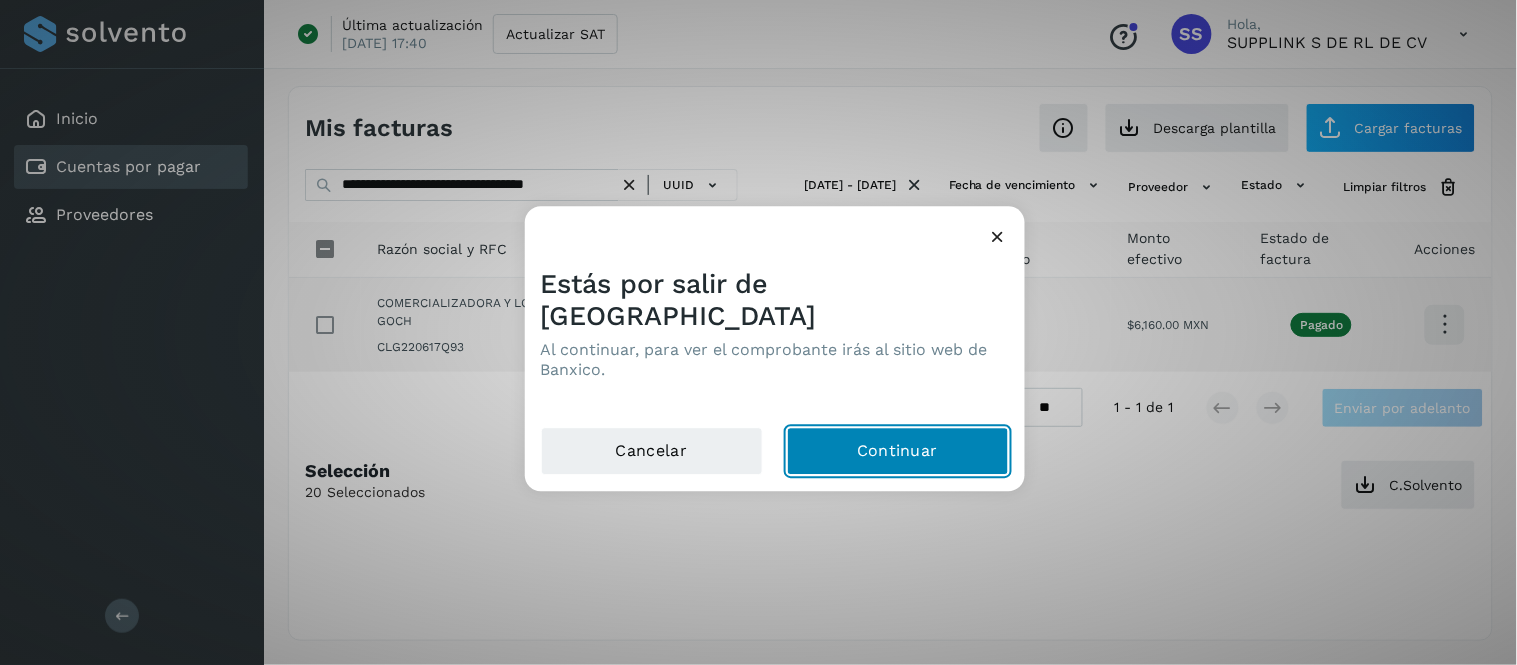 click on "Continuar" 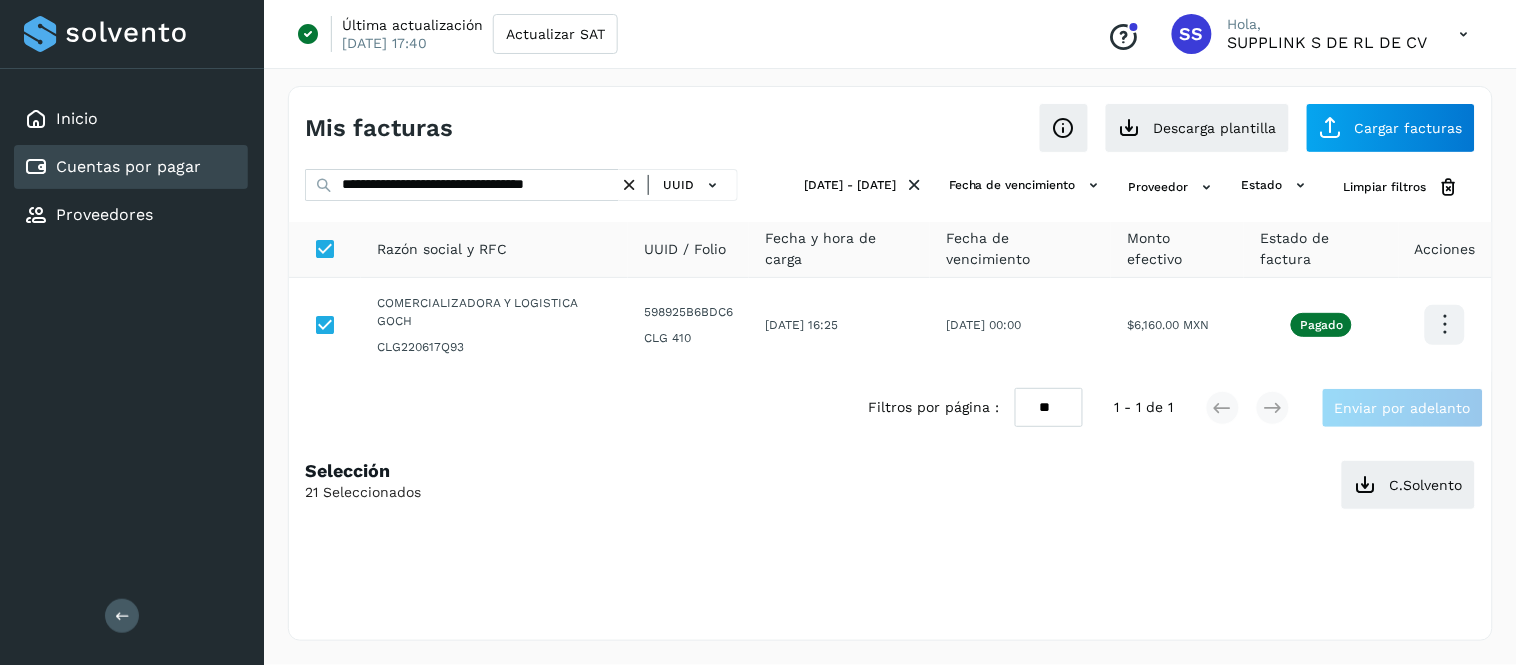 click at bounding box center (629, 185) 